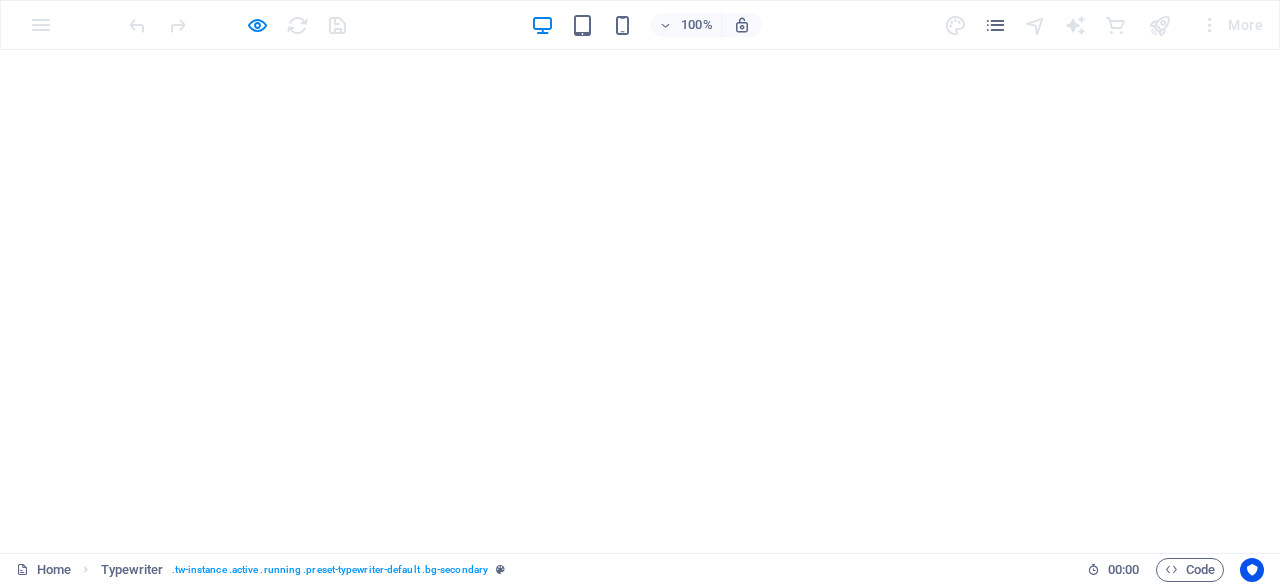 scroll, scrollTop: 0, scrollLeft: 0, axis: both 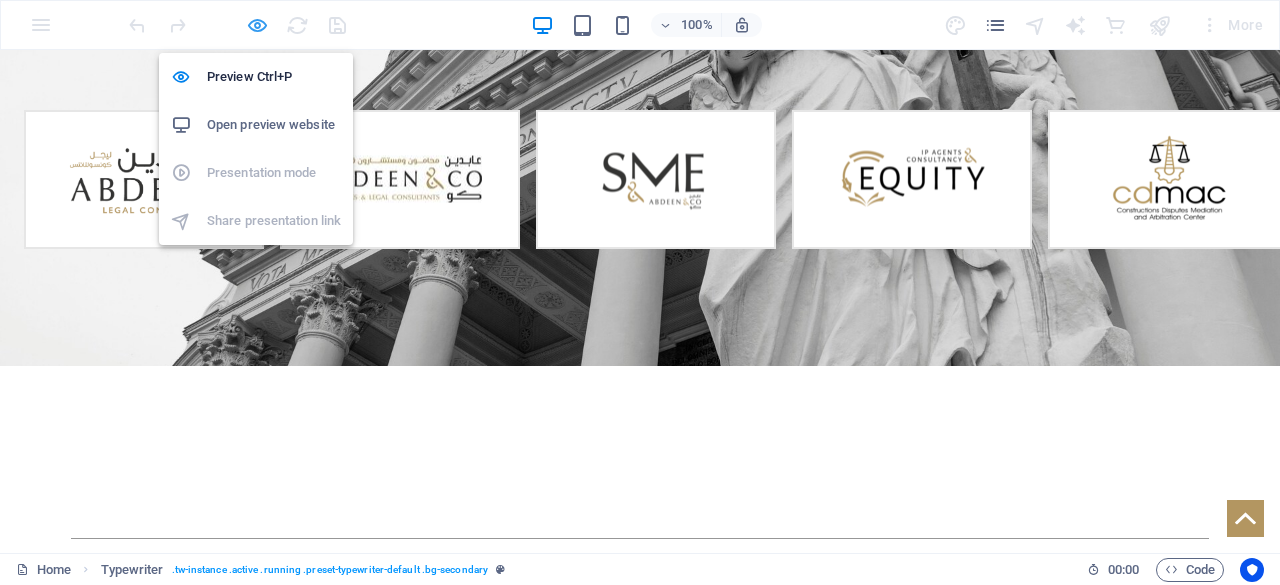 click at bounding box center (257, 25) 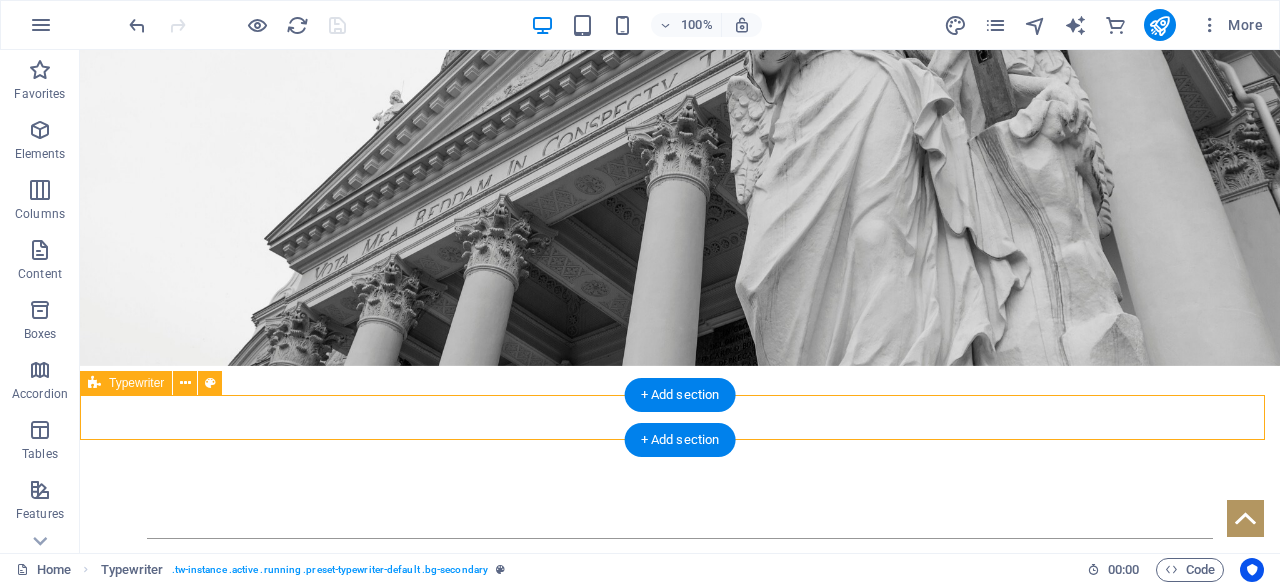 click on "Latest News Legal Milestone! $446M Foum Gleita Sugar Project in Mauritania
Legal Mi" at bounding box center (680, 1335) 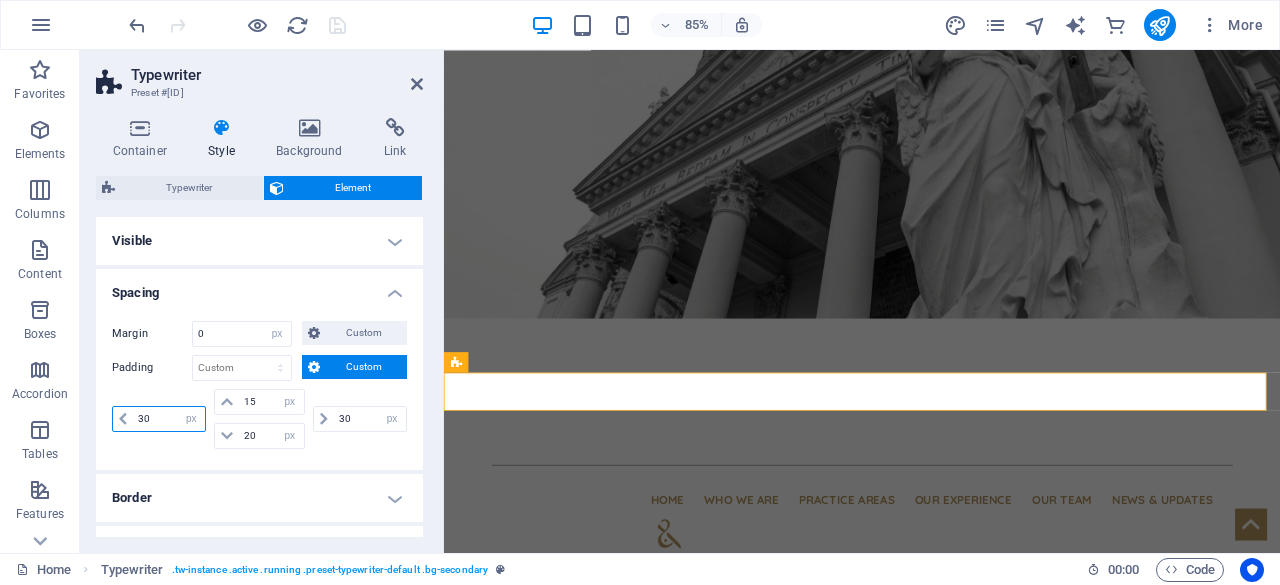 click on "30" at bounding box center (169, 419) 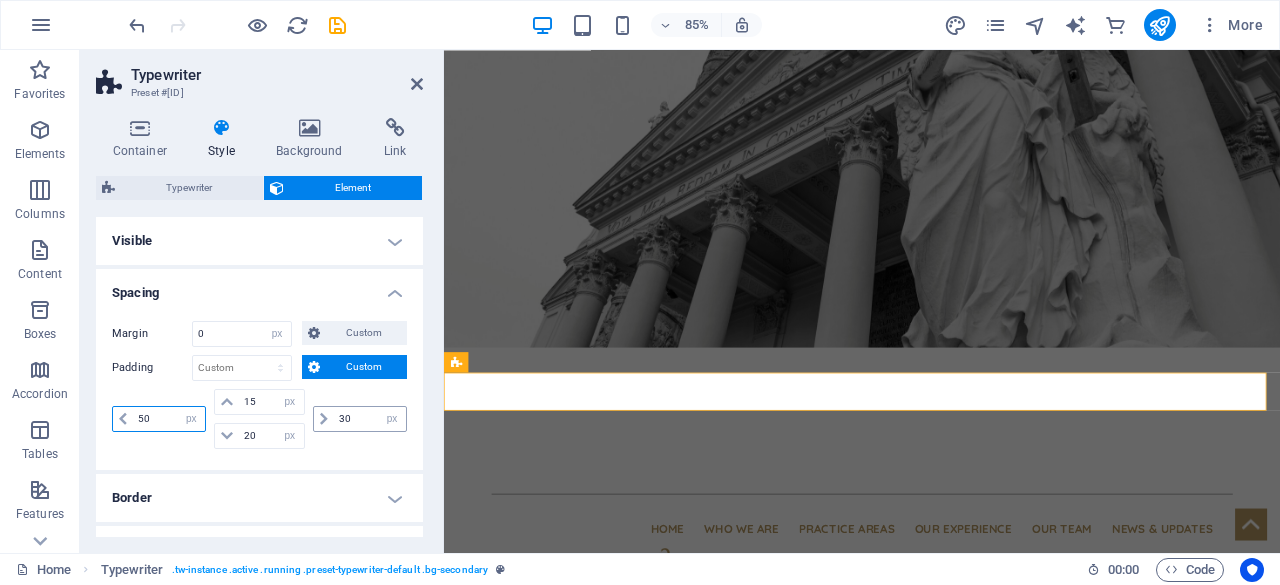 type on "50" 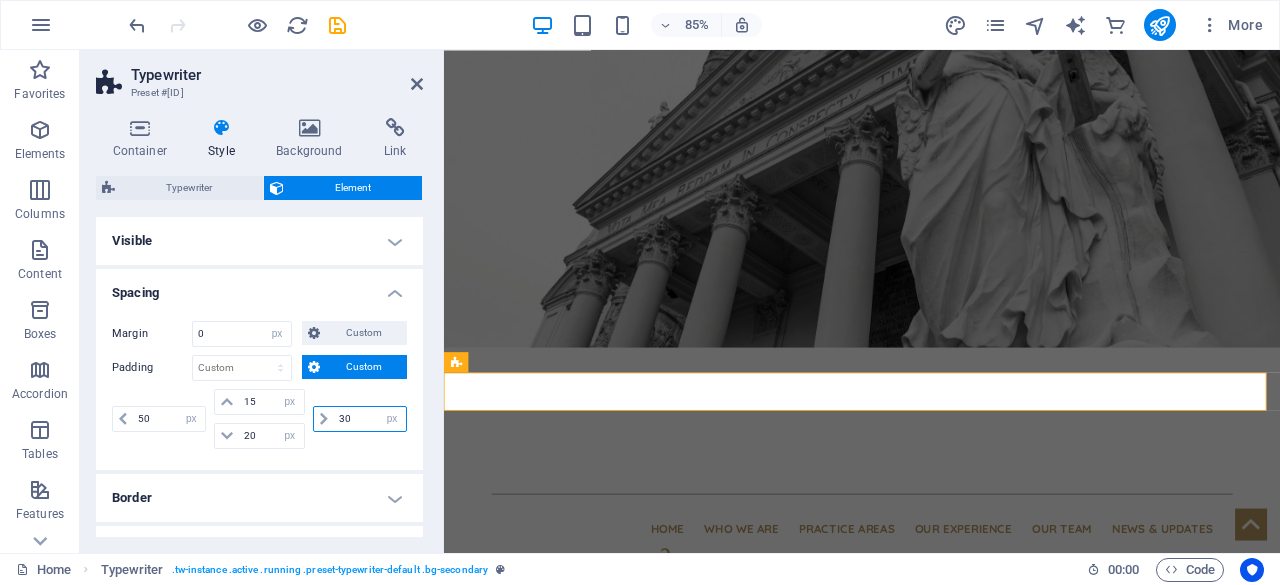click on "30" at bounding box center [370, 419] 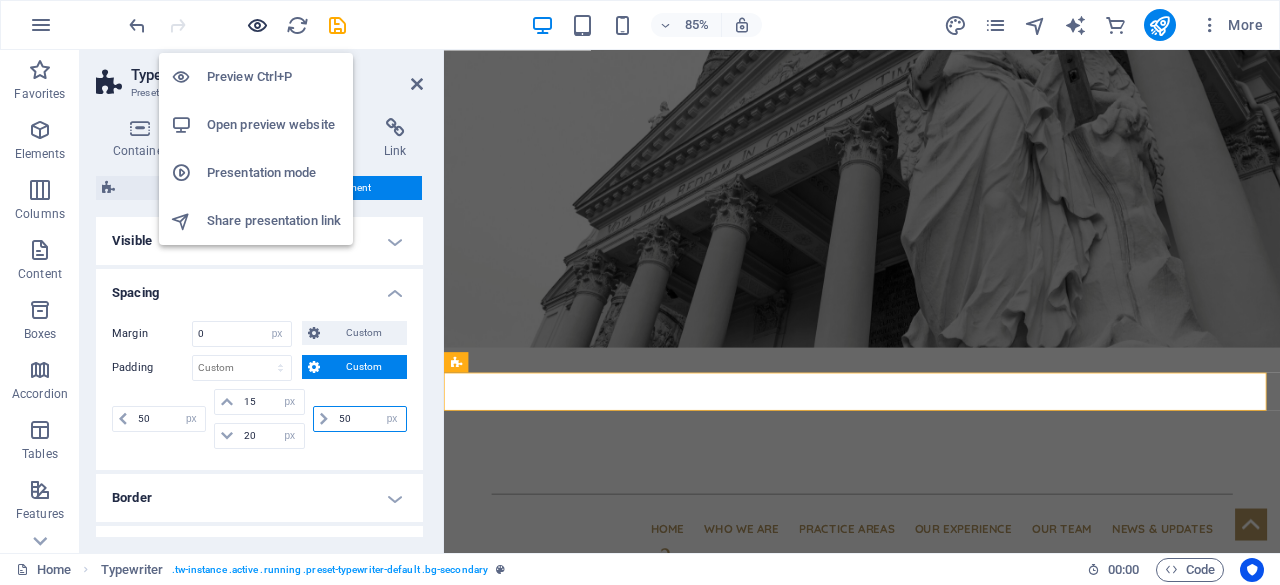 type on "50" 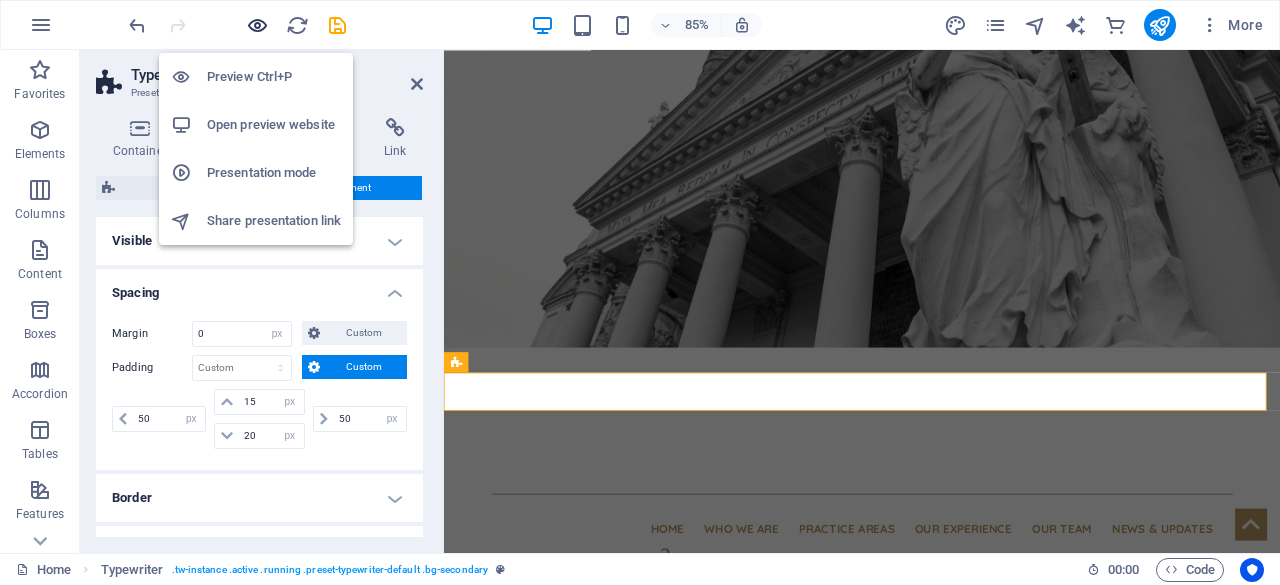 click at bounding box center (257, 25) 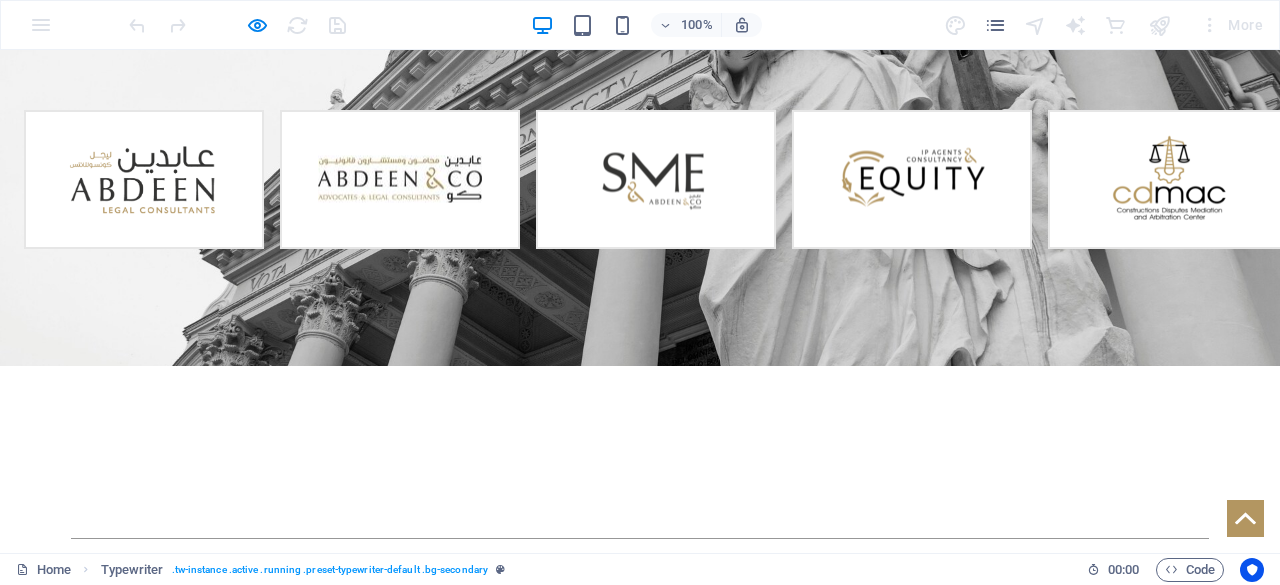 type 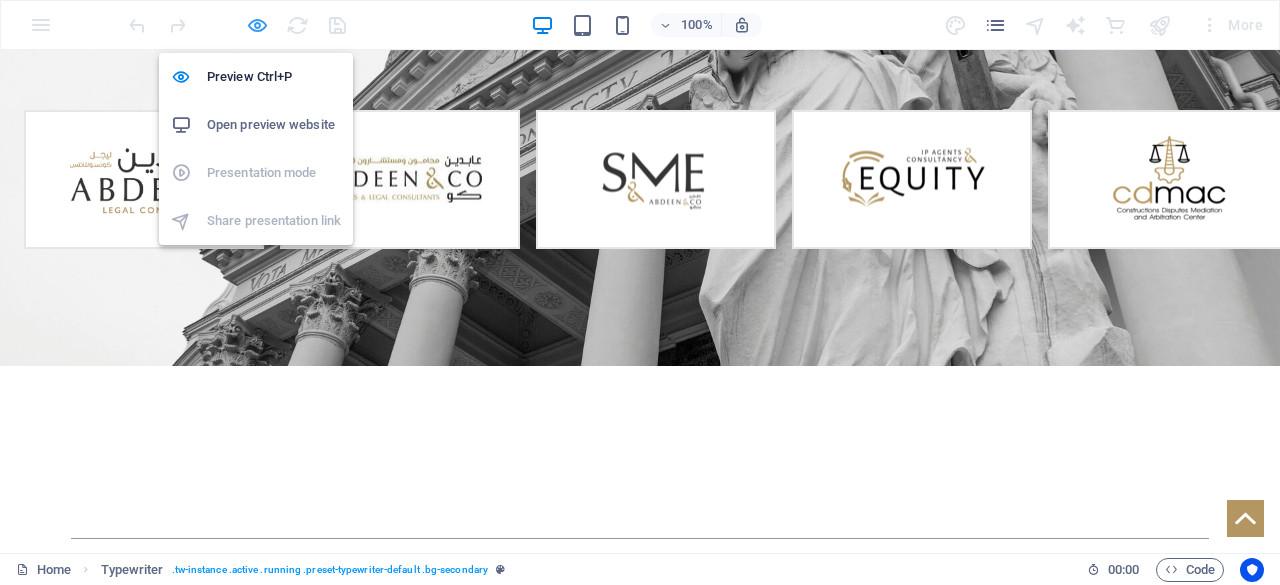 click at bounding box center [257, 25] 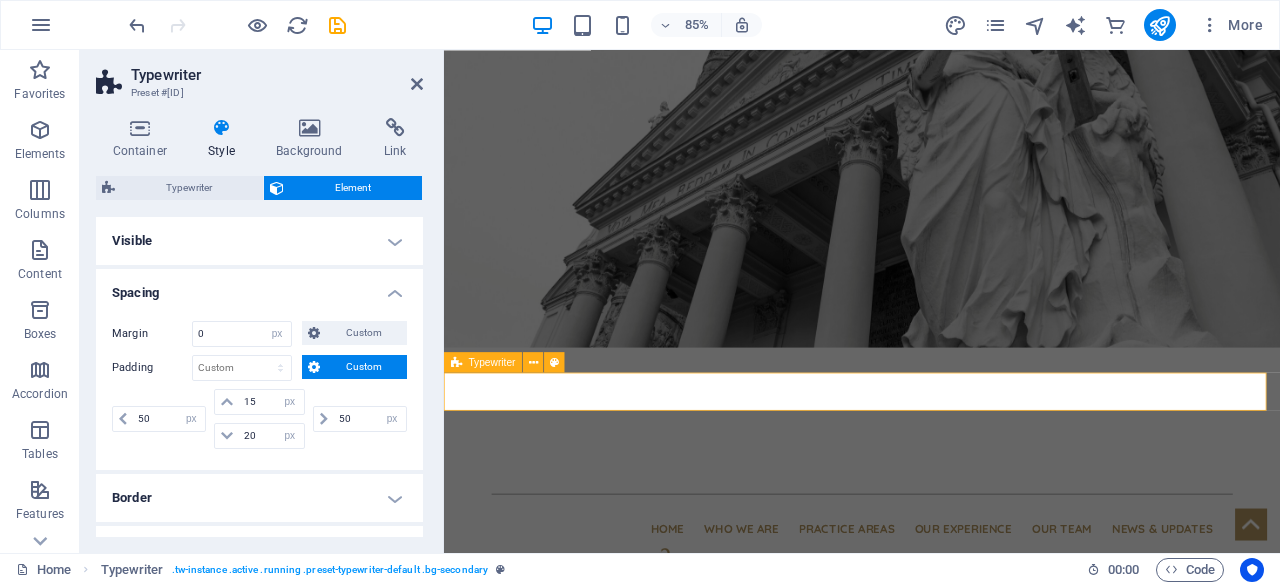click on "Typewriter" at bounding box center (483, 362) 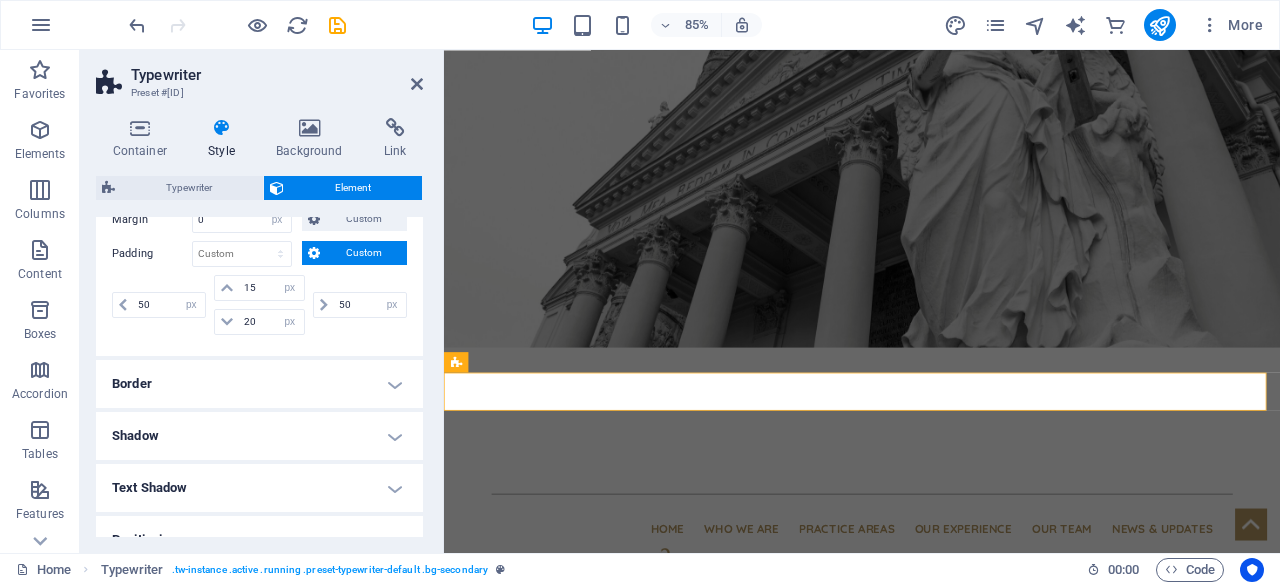 scroll, scrollTop: 124, scrollLeft: 0, axis: vertical 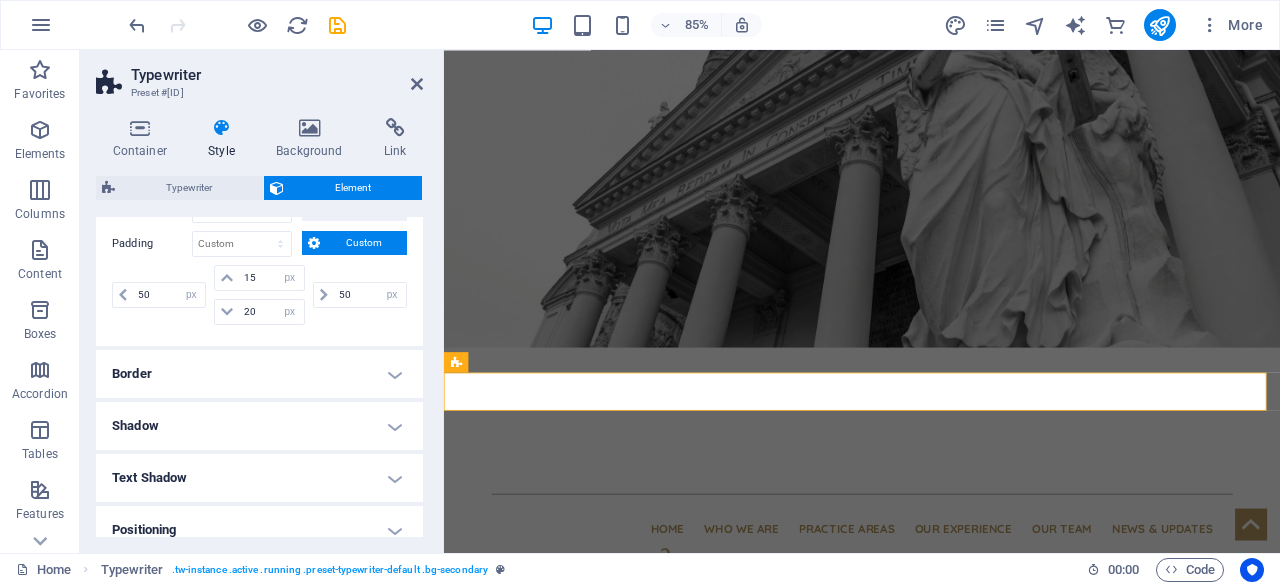 click on "Border" at bounding box center (259, 374) 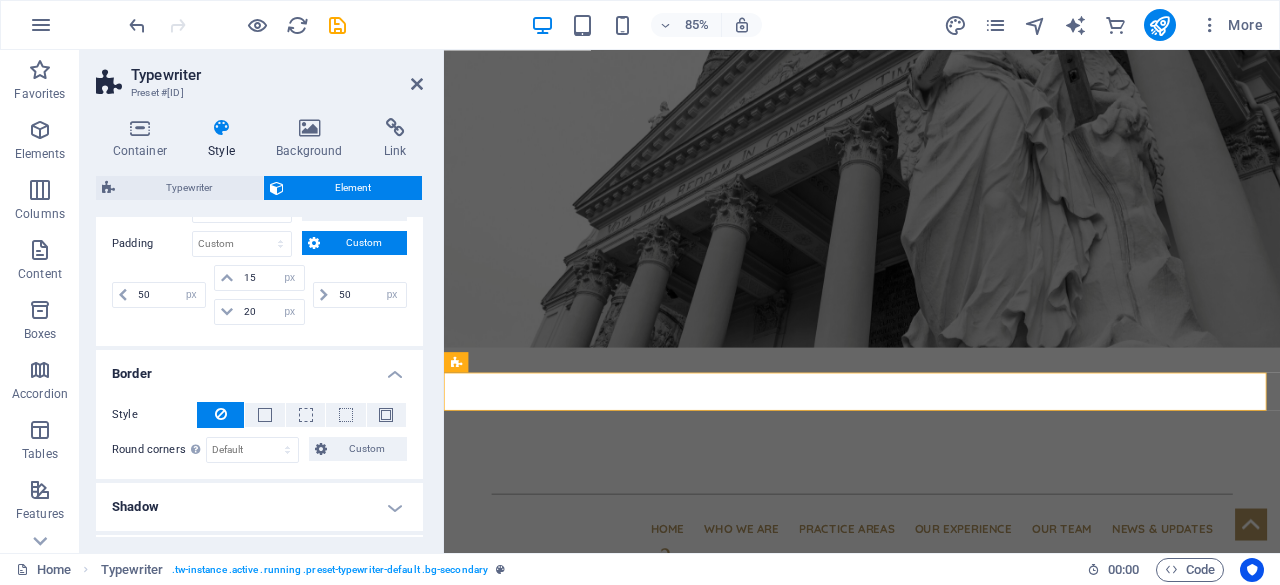 click on "Border" at bounding box center (259, 368) 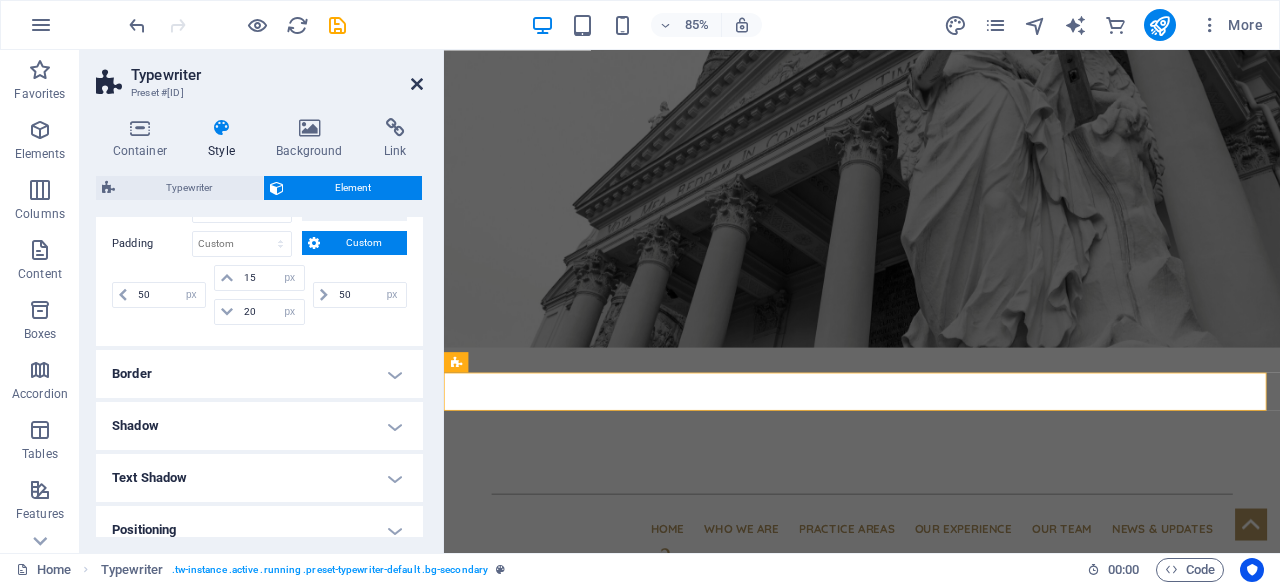 click at bounding box center (417, 84) 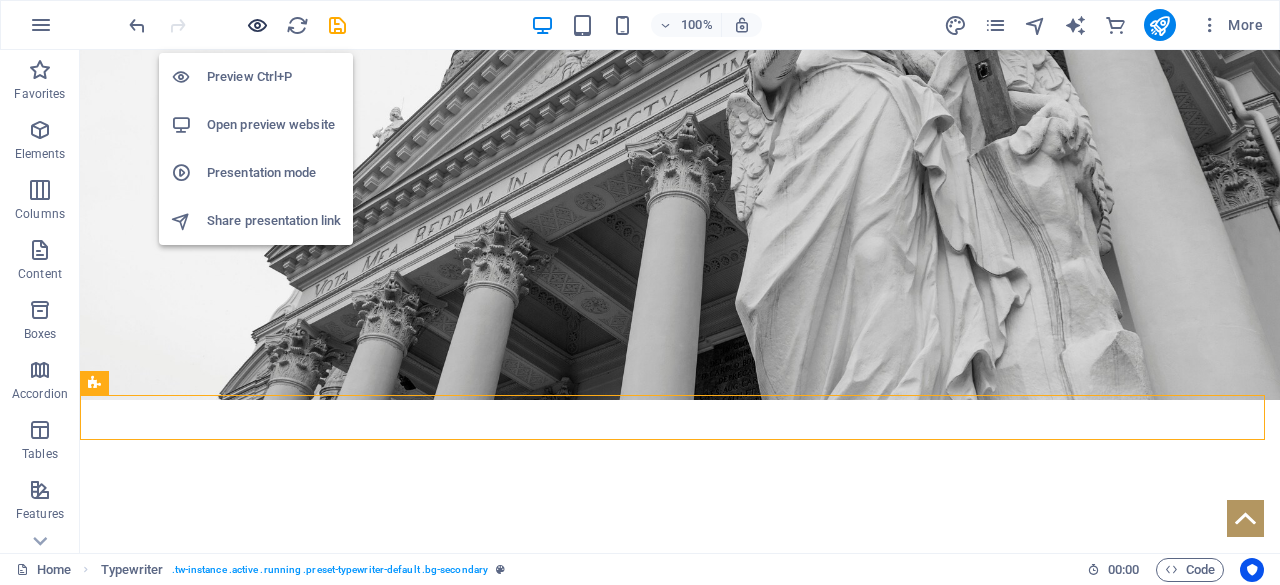 click at bounding box center [257, 25] 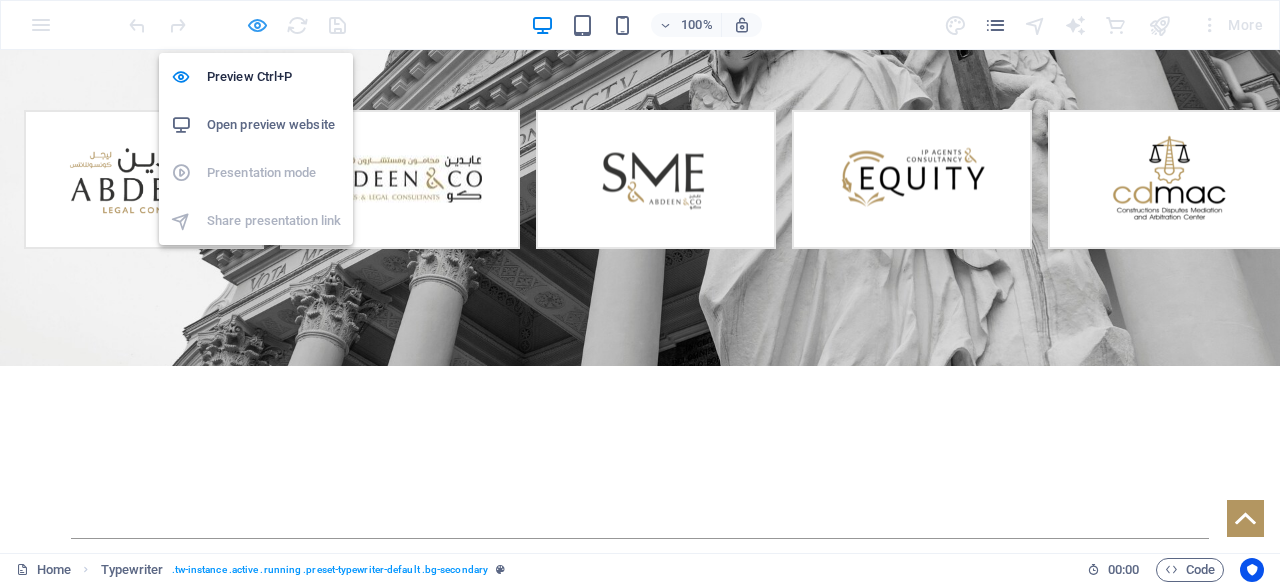 click at bounding box center [257, 25] 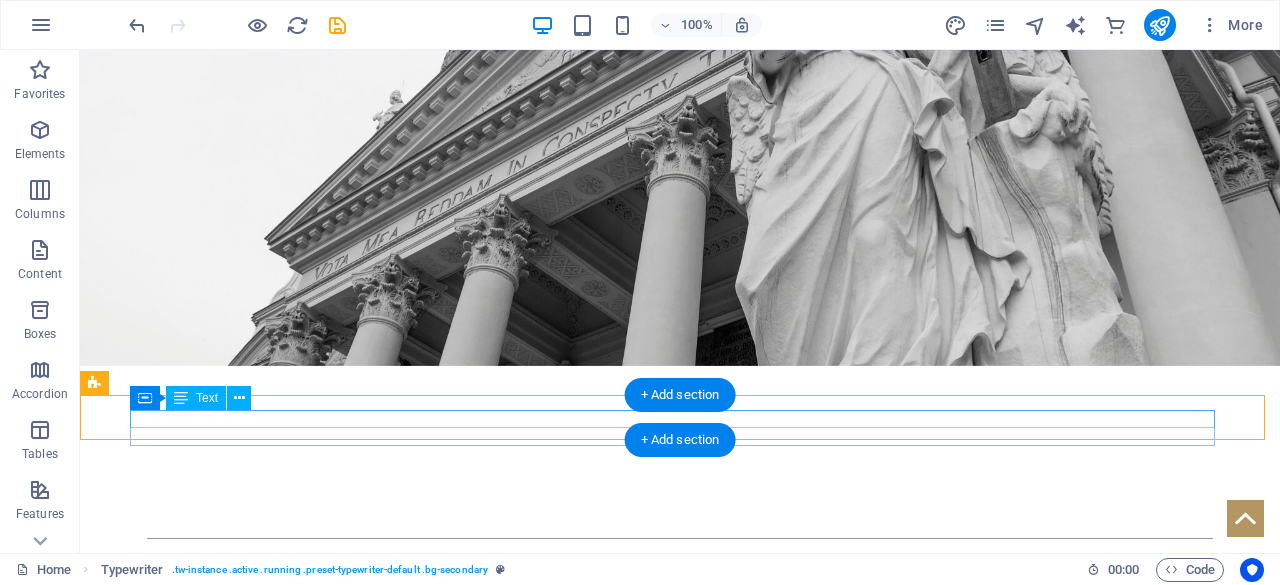 click on "Latest News" at bounding box center [680, 1337] 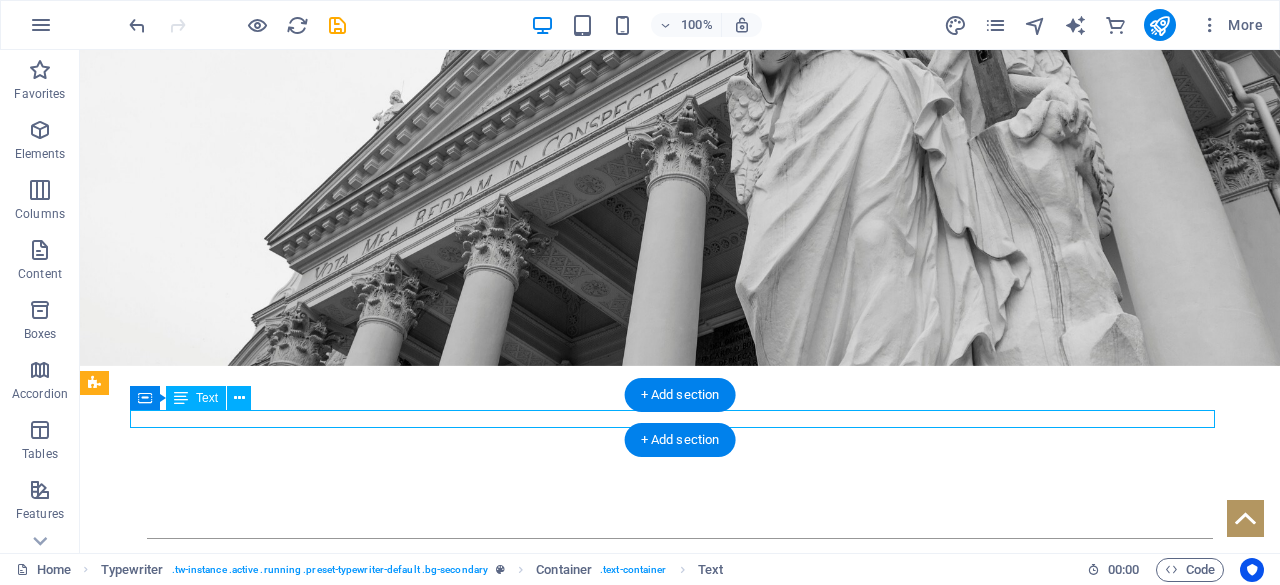 click on "Latest News" at bounding box center (680, 1337) 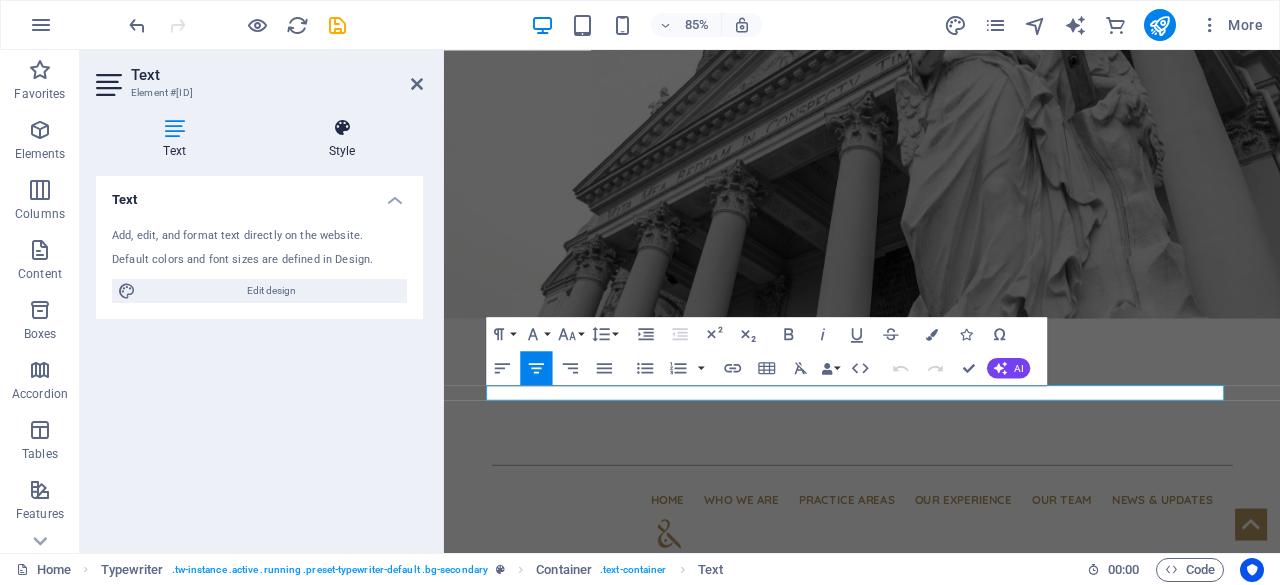 click at bounding box center (342, 128) 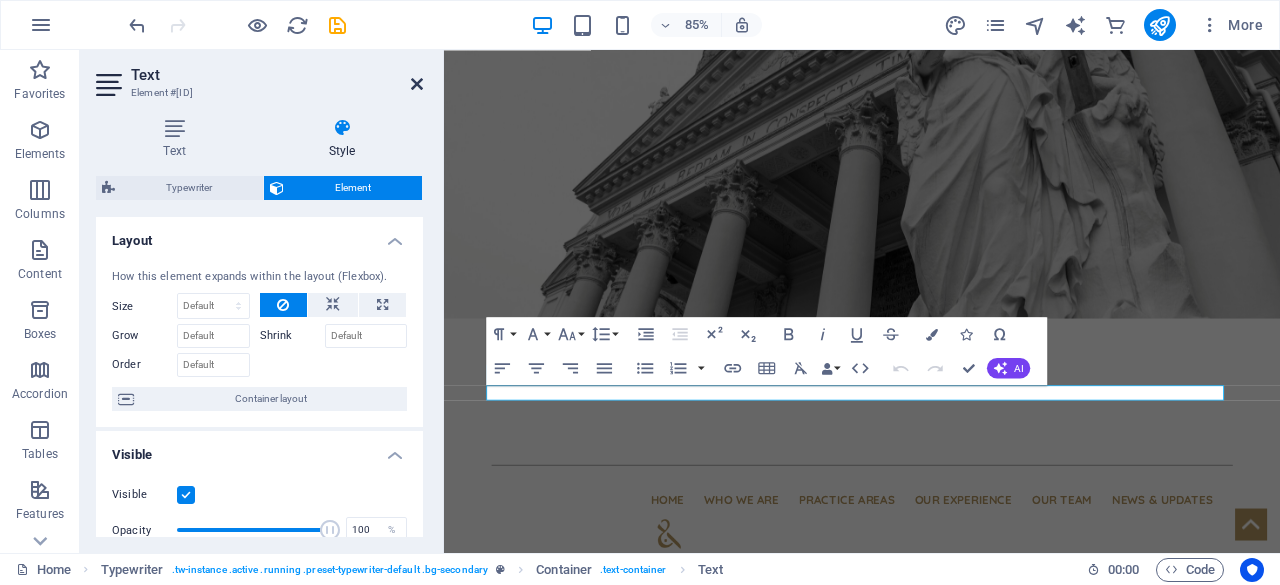 click at bounding box center [417, 84] 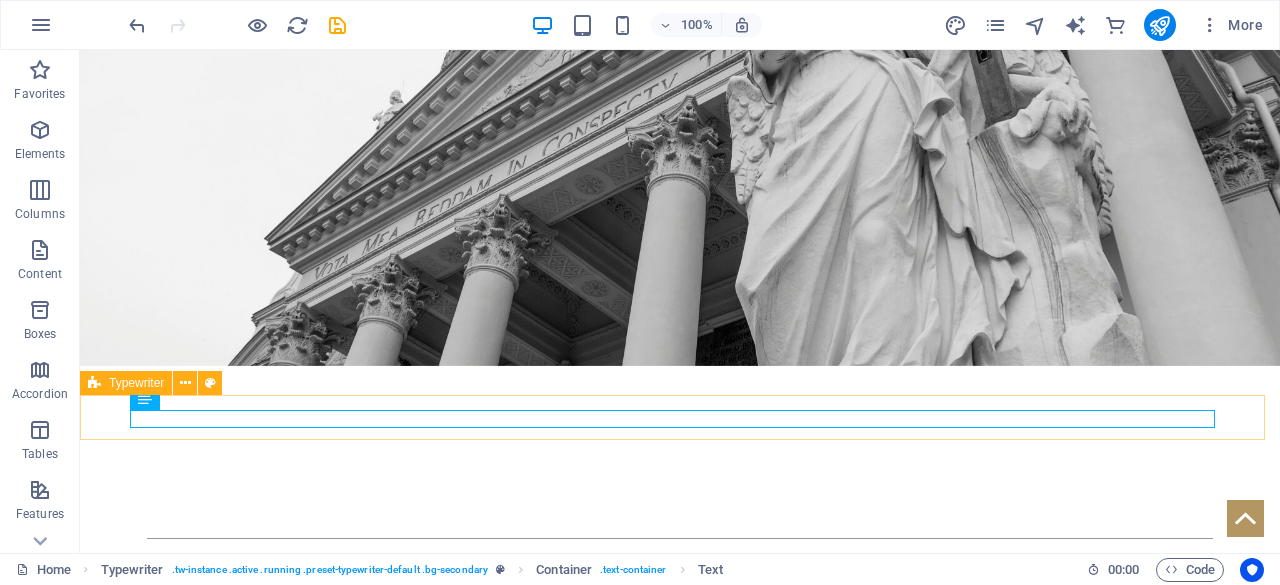 click at bounding box center [94, 383] 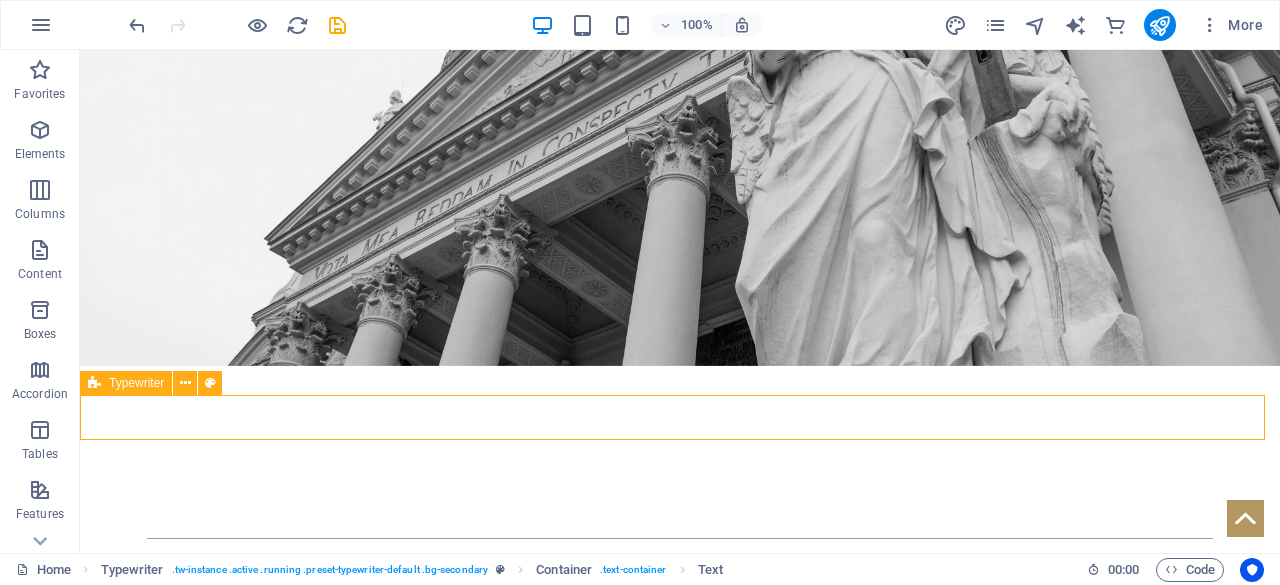 click at bounding box center (94, 383) 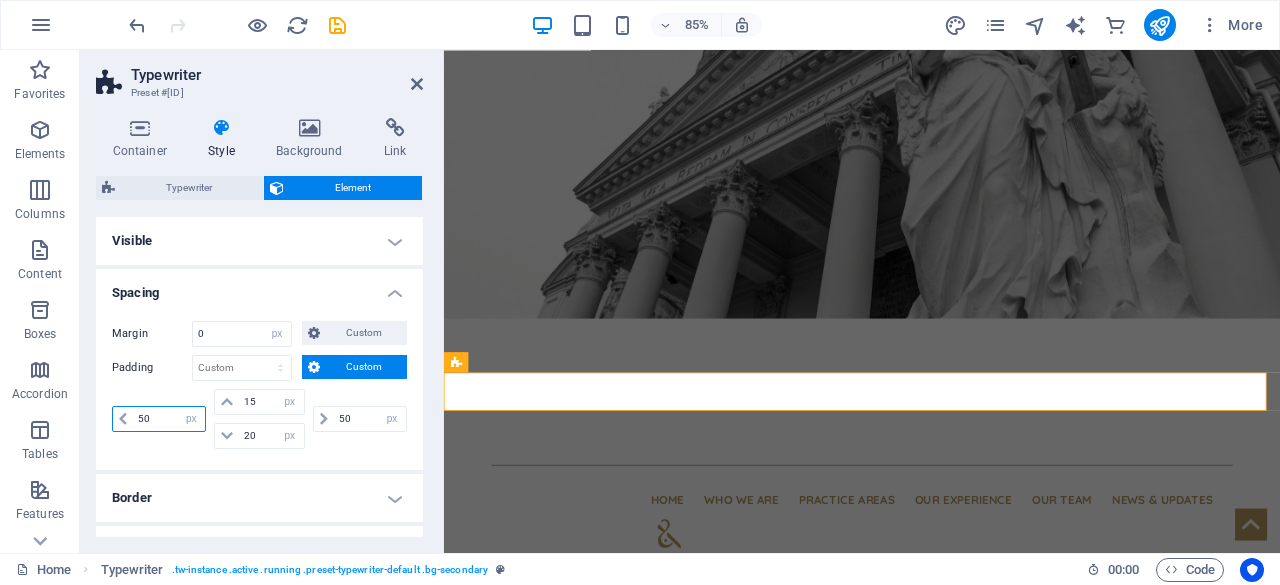 click on "50" at bounding box center (169, 419) 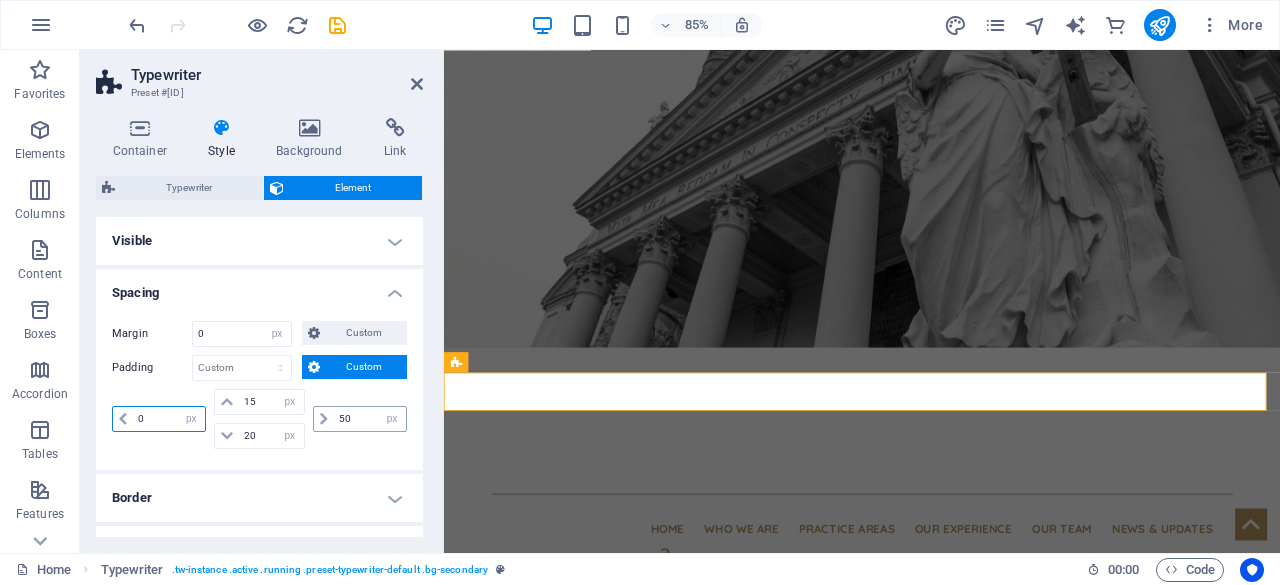 type on "0" 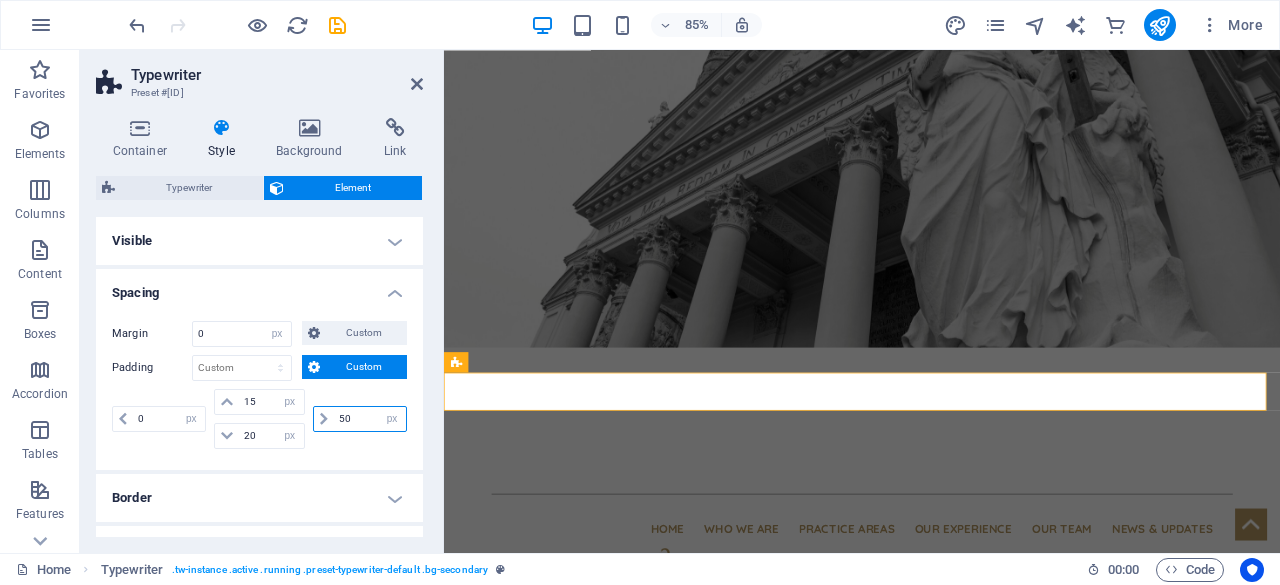 click on "50" at bounding box center (370, 419) 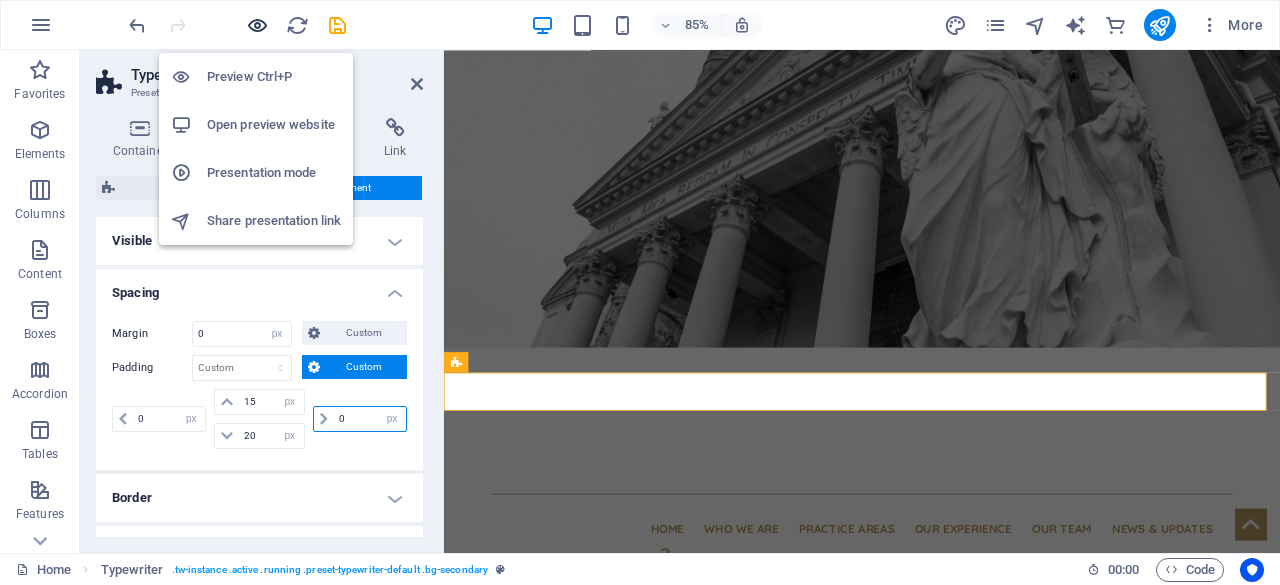 type on "0" 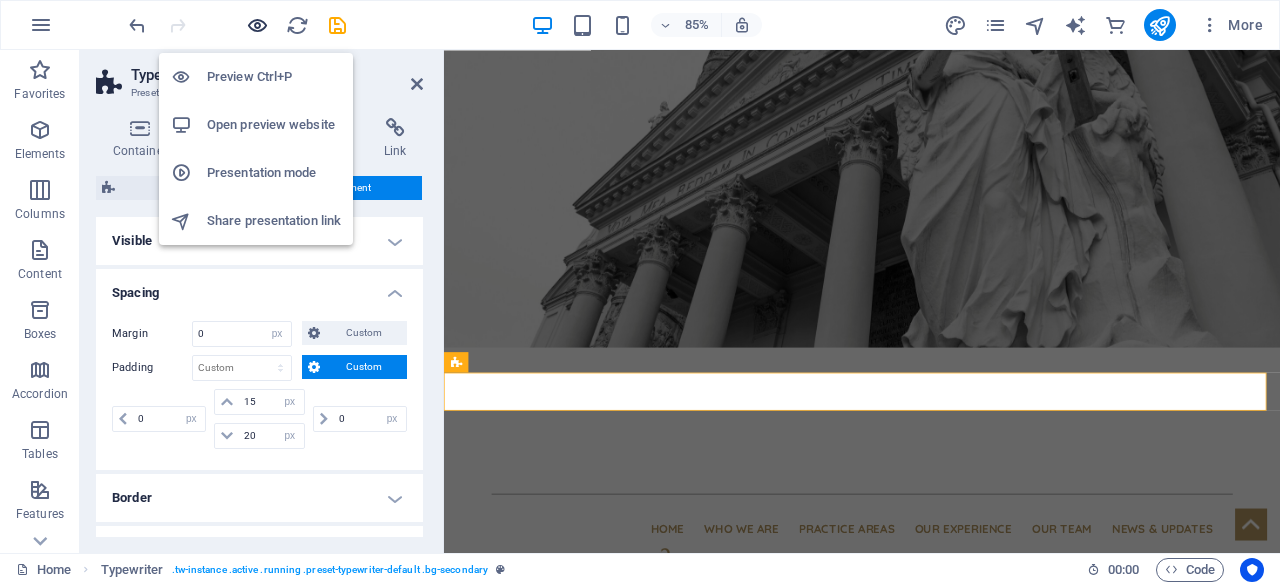 click at bounding box center (257, 25) 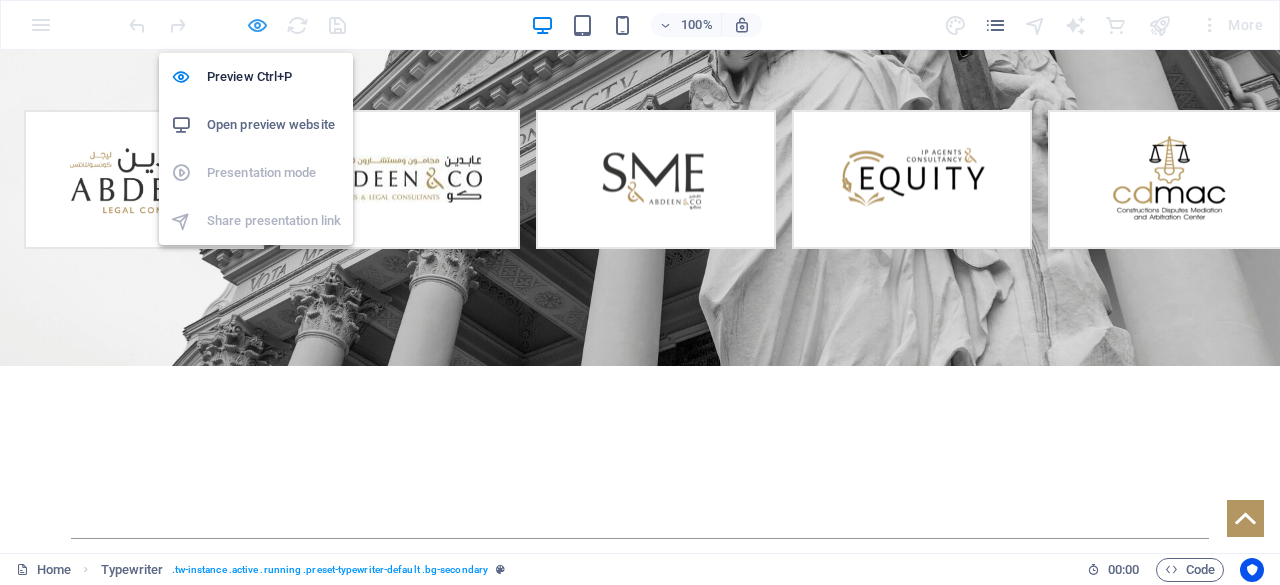 click at bounding box center (257, 25) 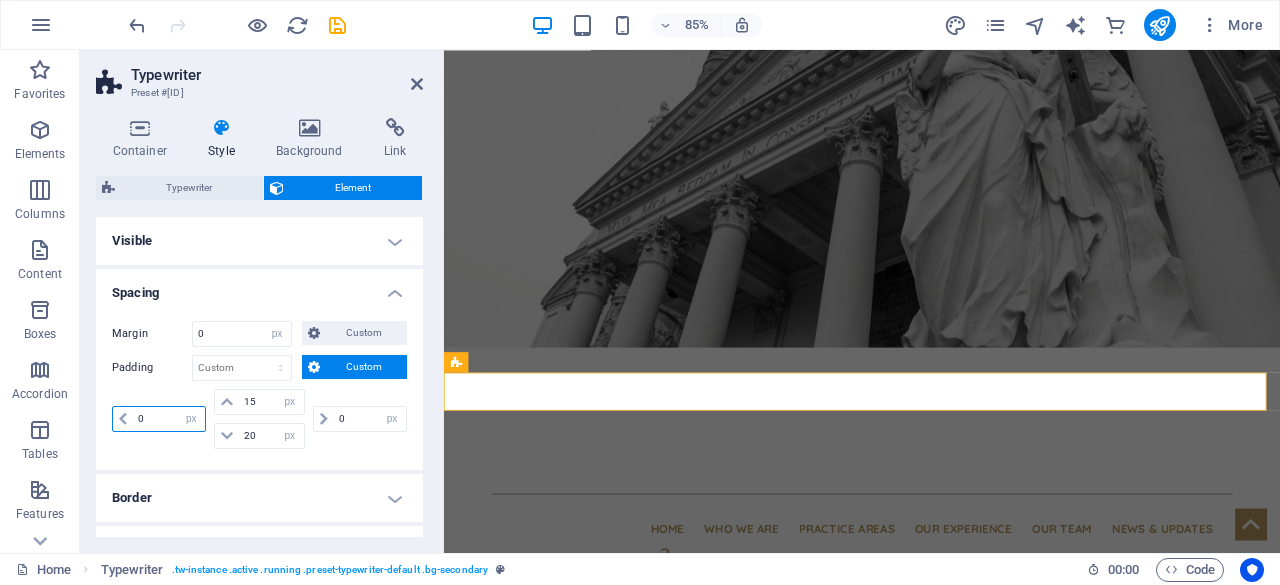 click on "0" at bounding box center [169, 419] 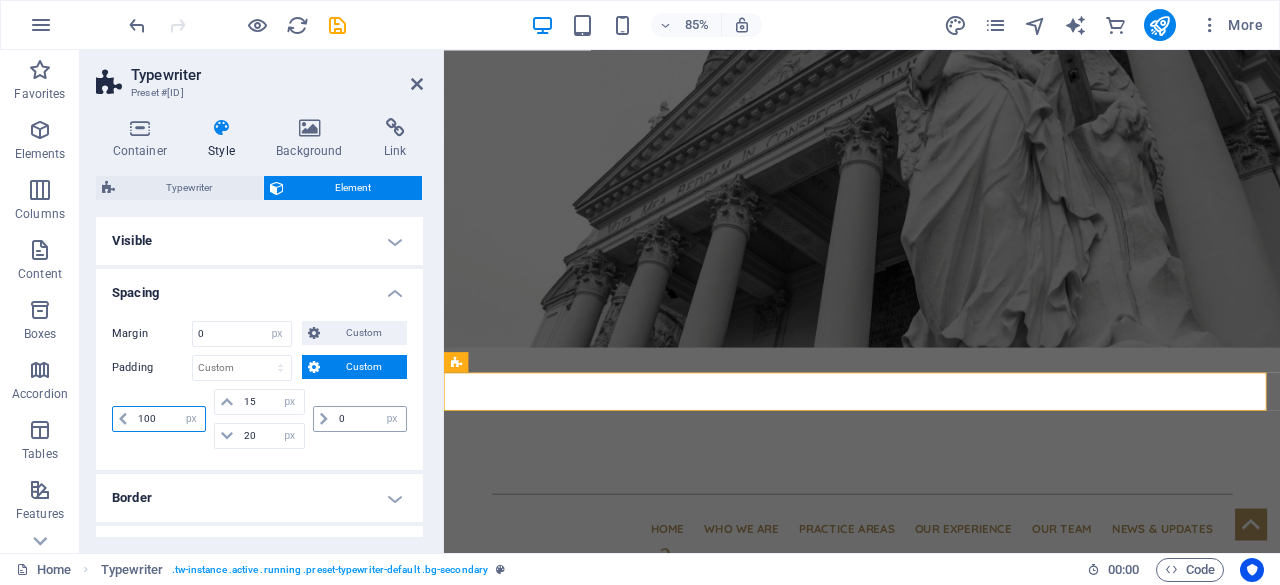 type on "100" 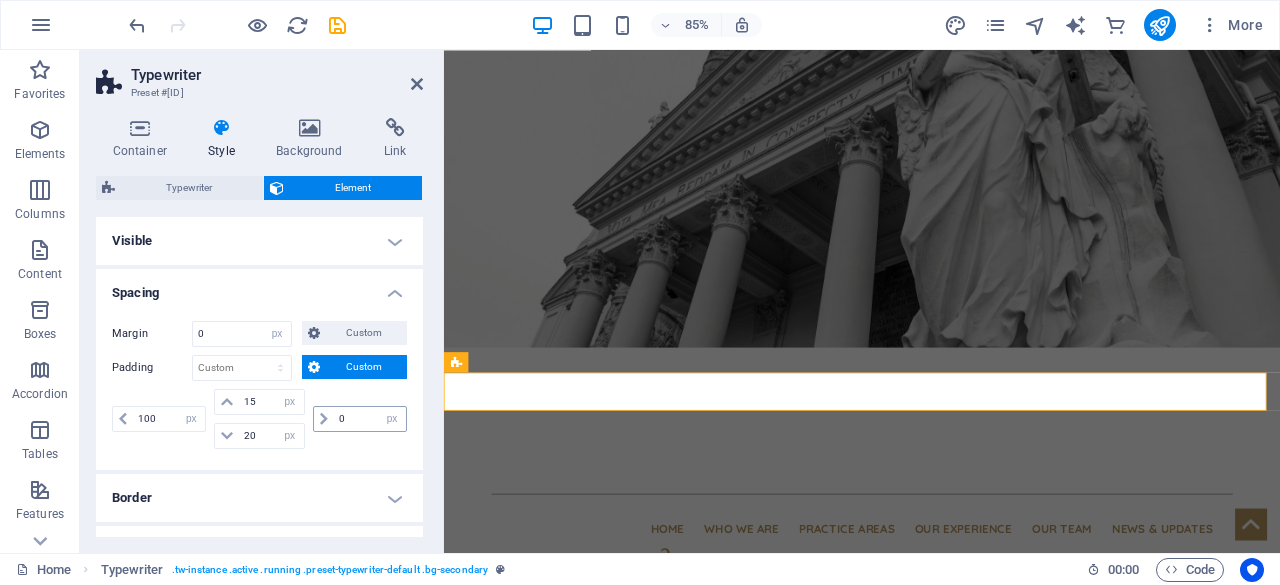 click at bounding box center [324, 419] 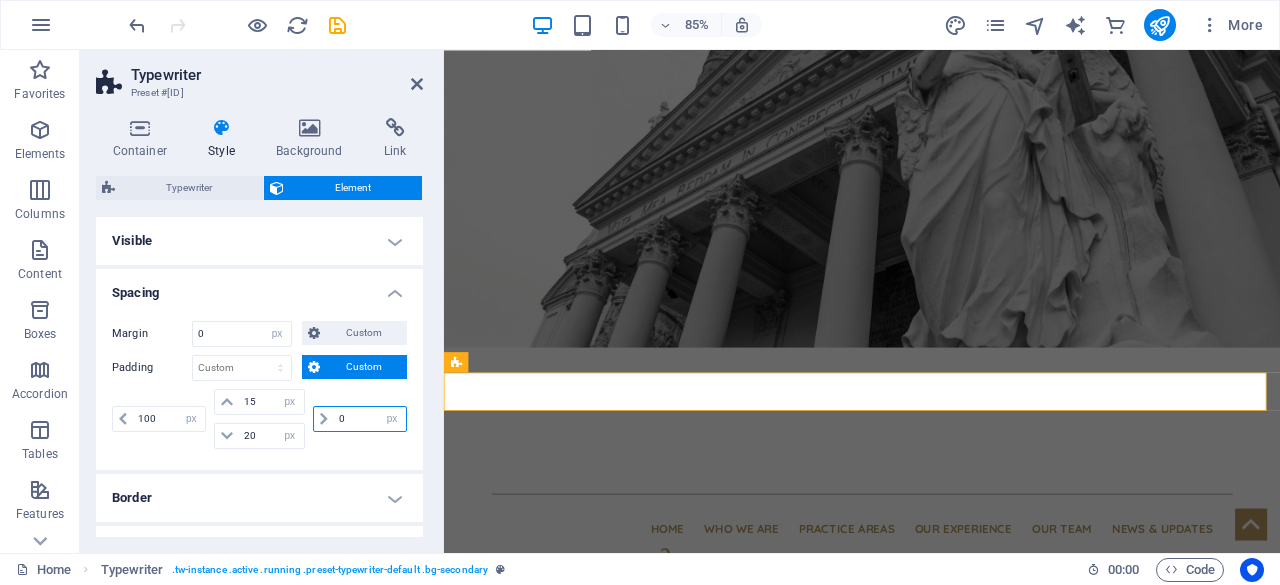 click on "0" at bounding box center (370, 419) 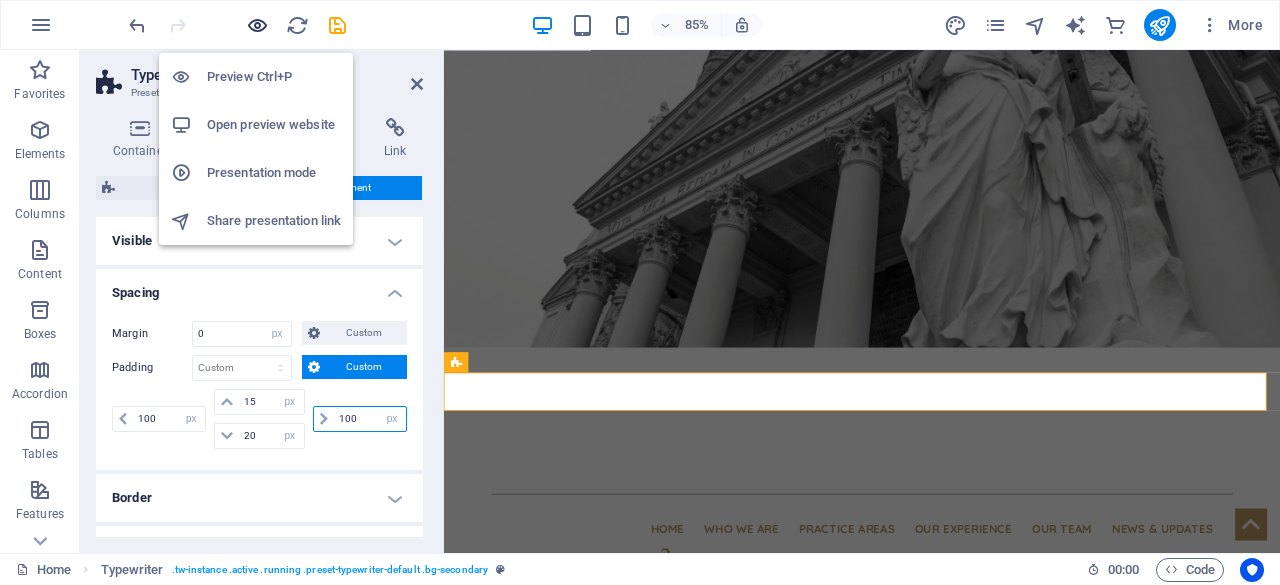 type on "100" 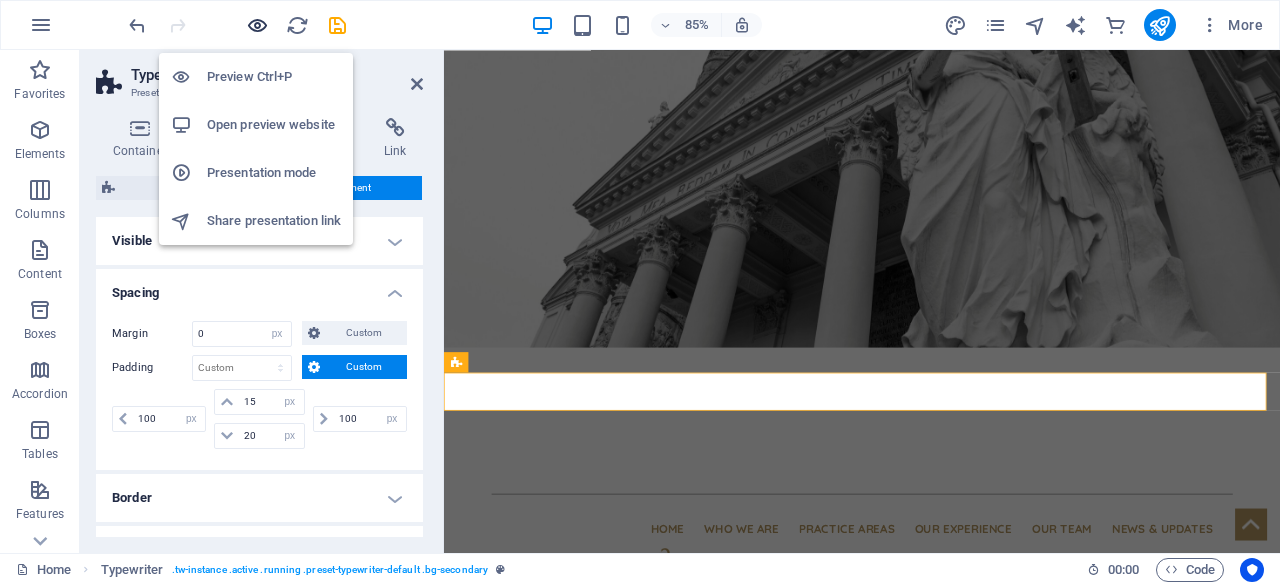 click at bounding box center (257, 25) 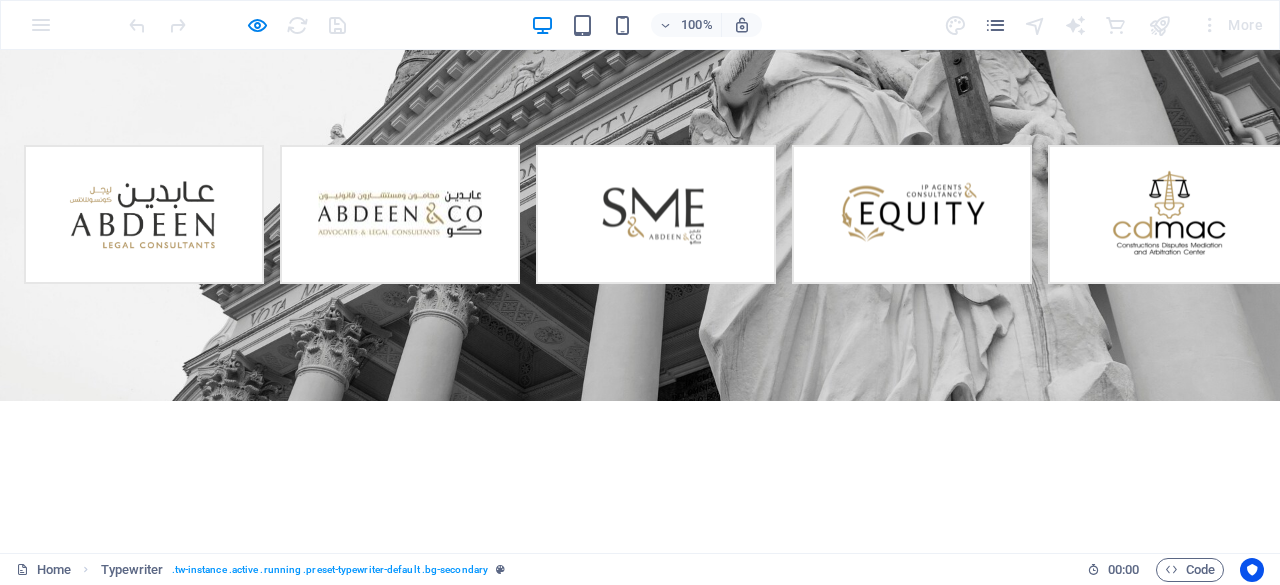 scroll, scrollTop: 167, scrollLeft: 0, axis: vertical 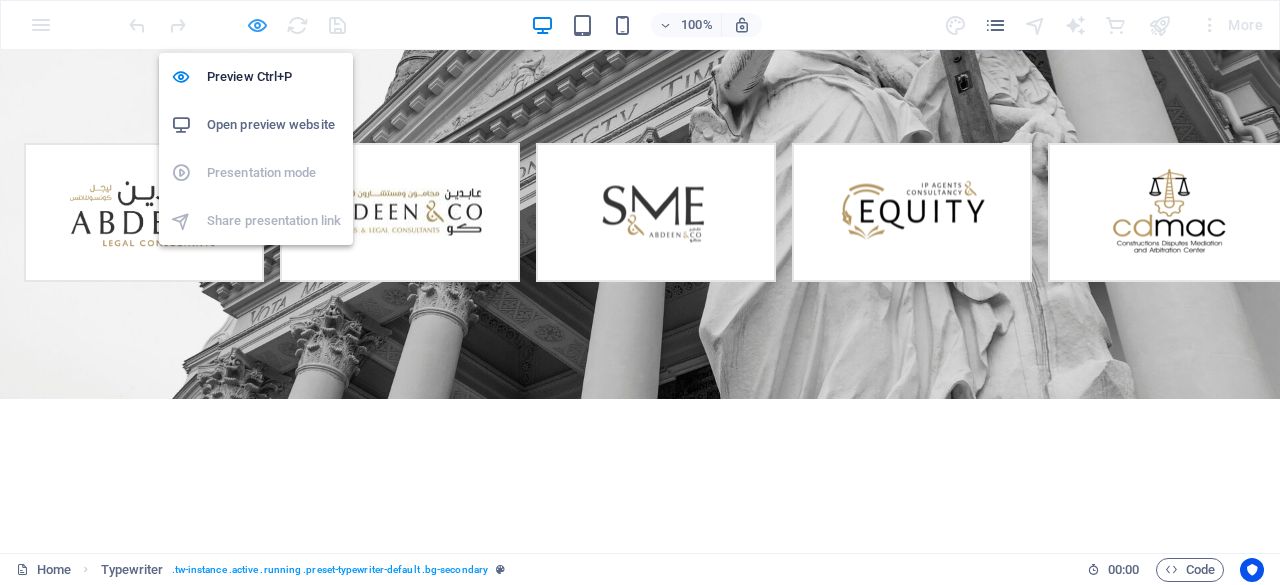 click at bounding box center [257, 25] 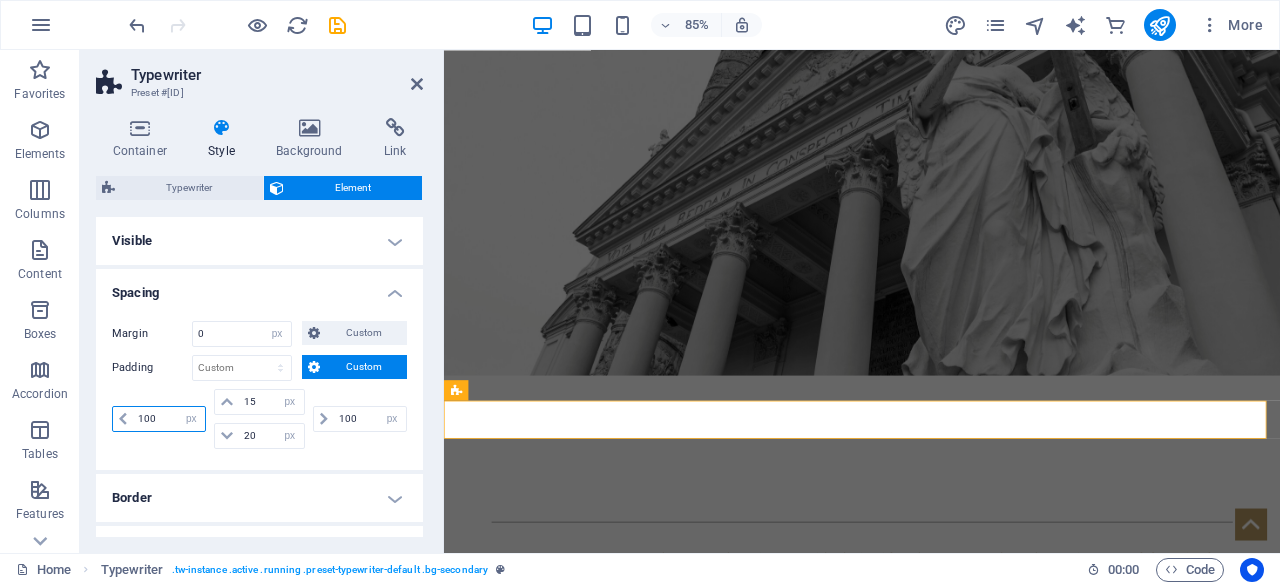 click on "100" at bounding box center [169, 419] 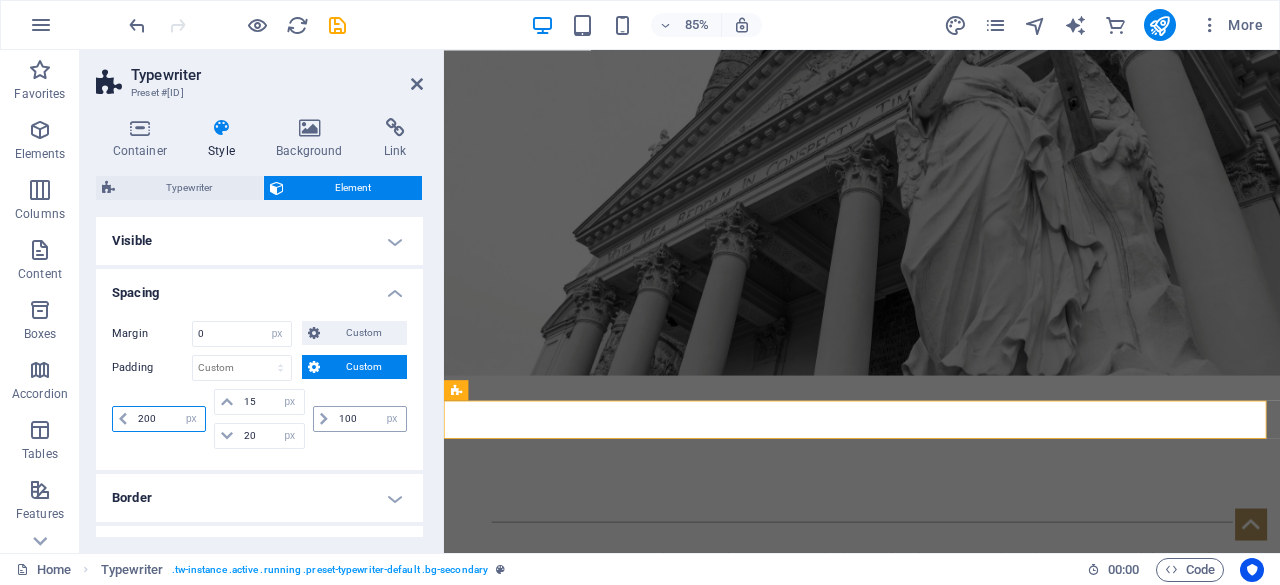 type on "200" 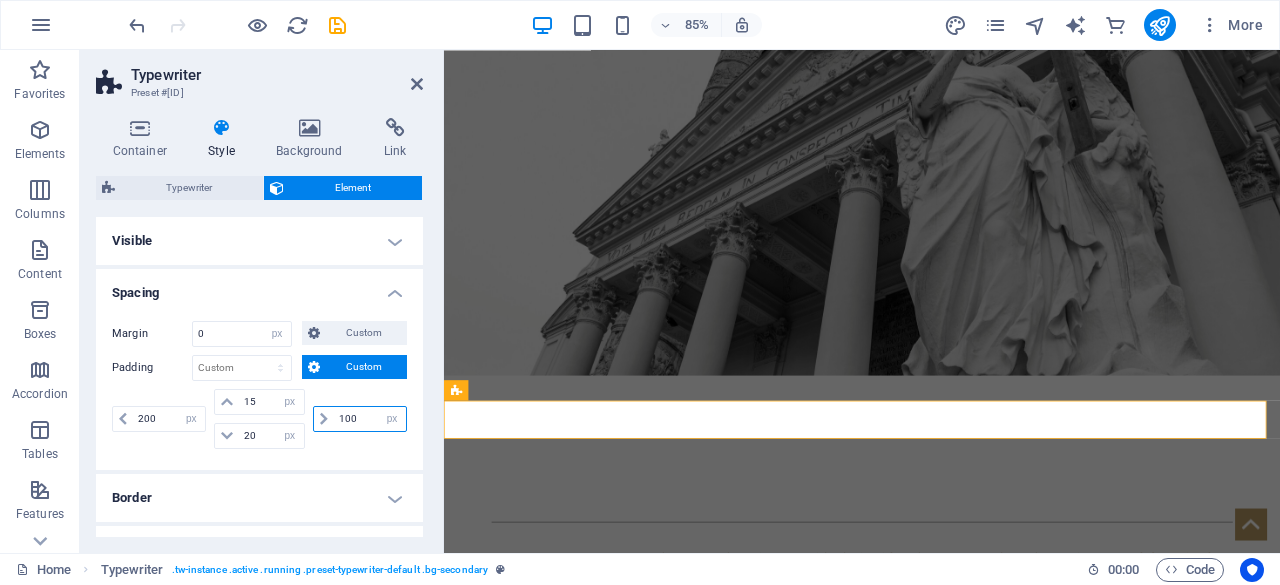 click on "100" at bounding box center (370, 419) 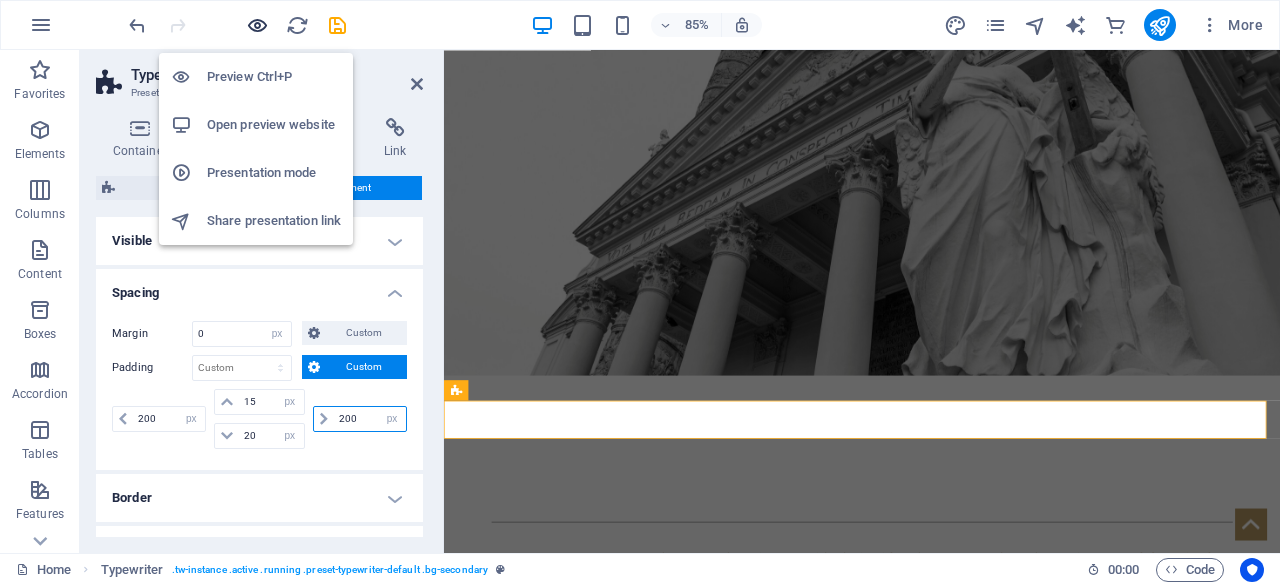 type on "200" 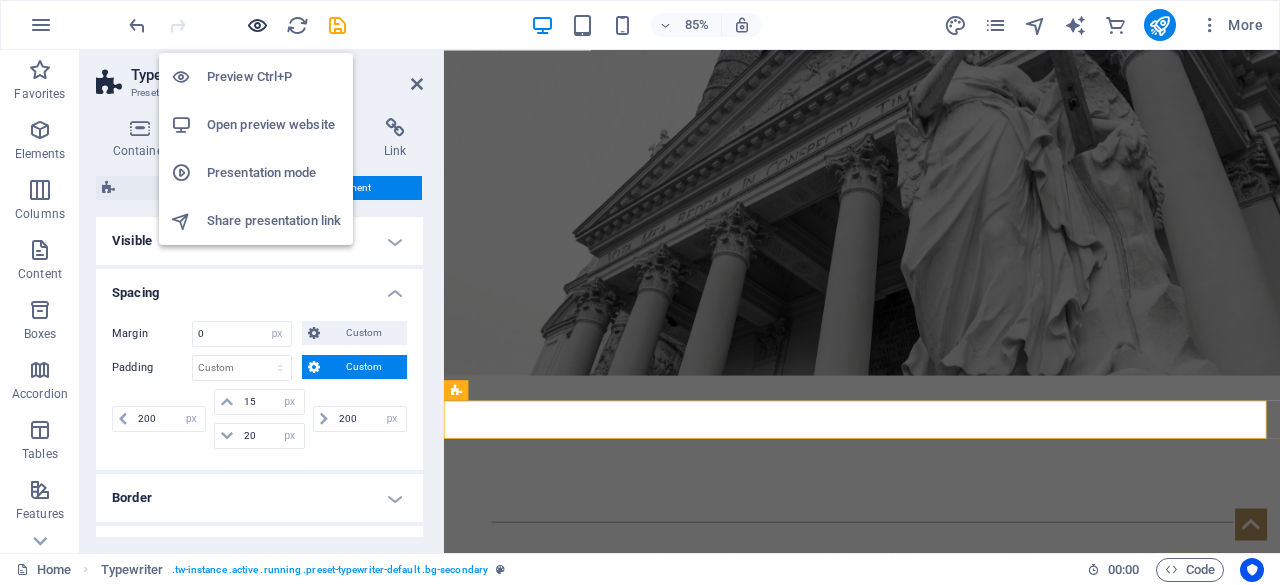 click at bounding box center [257, 25] 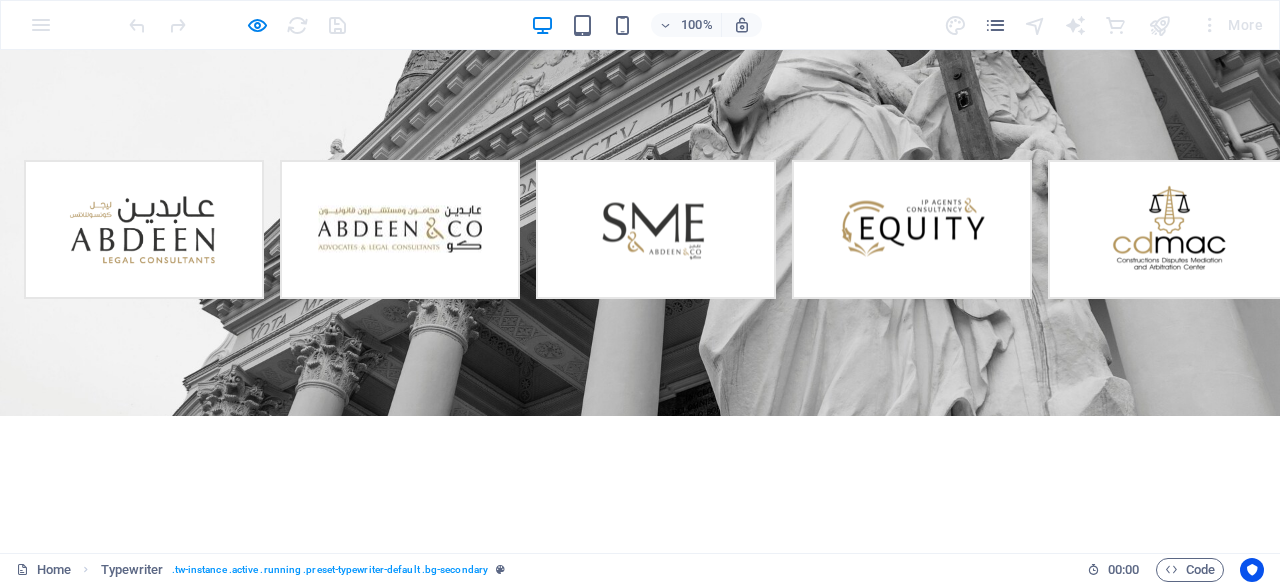 scroll, scrollTop: 149, scrollLeft: 0, axis: vertical 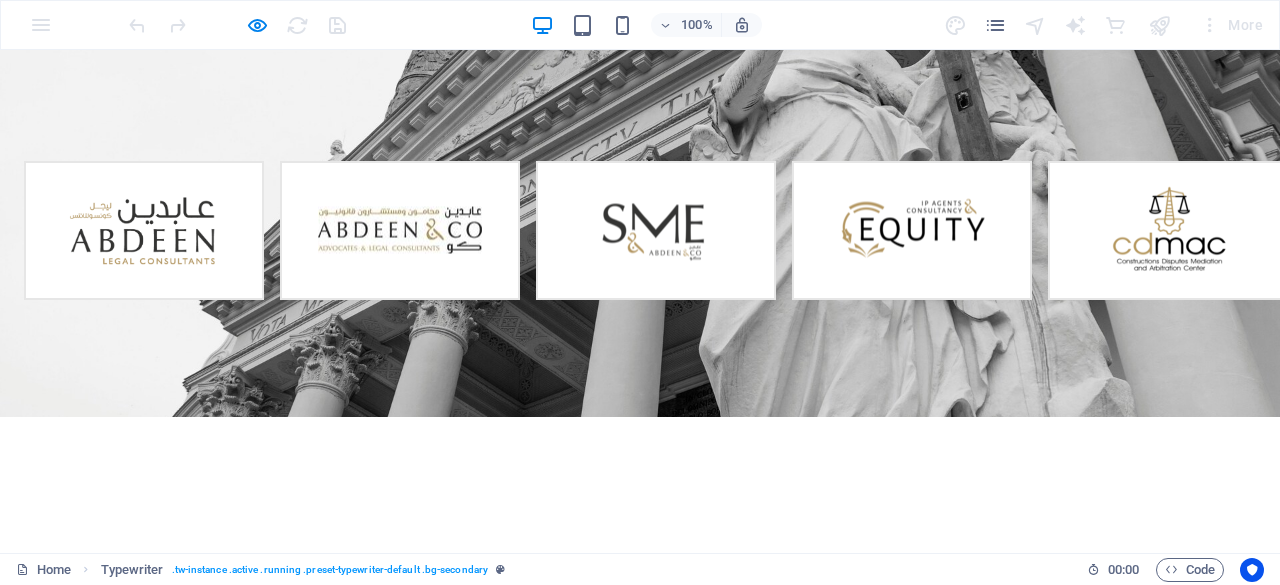 click at bounding box center [640, 1308] 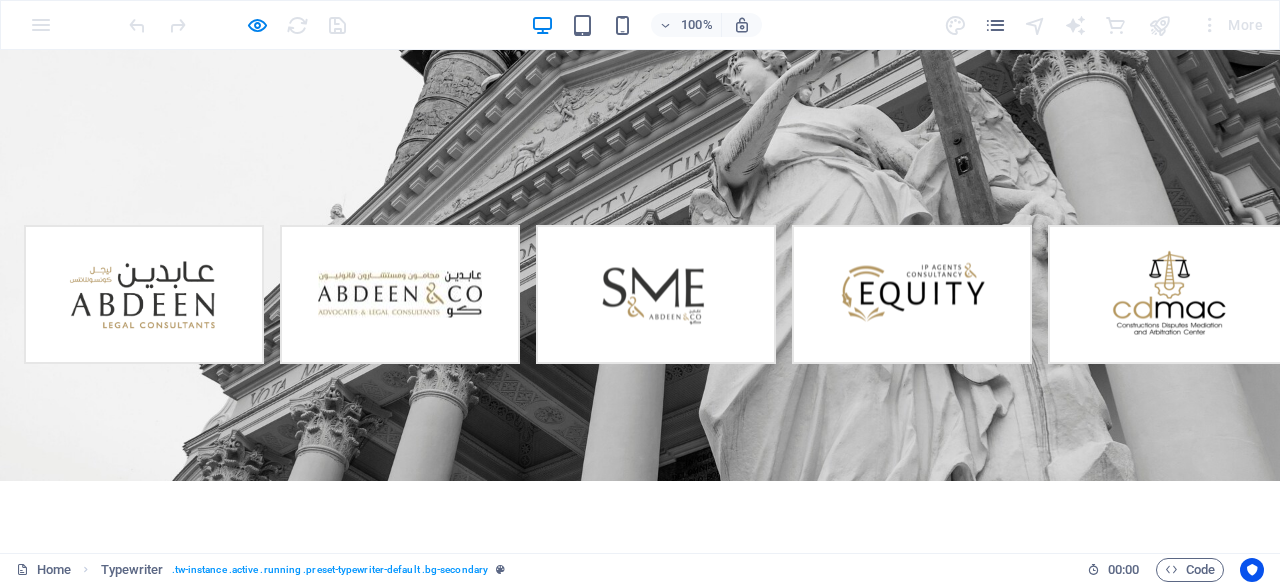 scroll, scrollTop: 100, scrollLeft: 0, axis: vertical 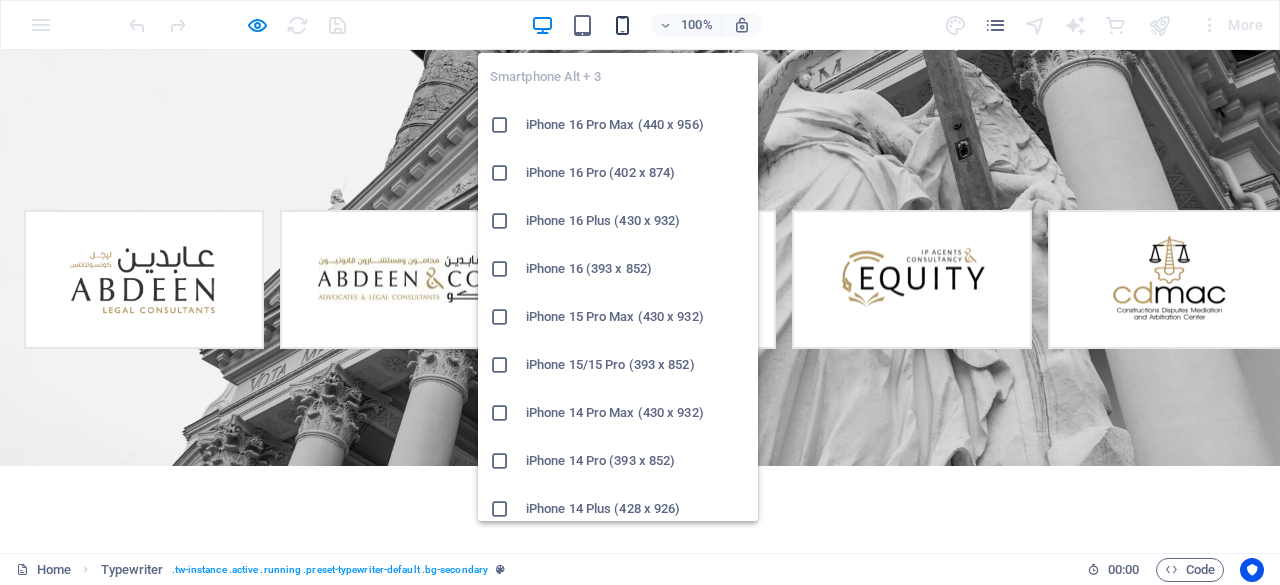 click at bounding box center (622, 25) 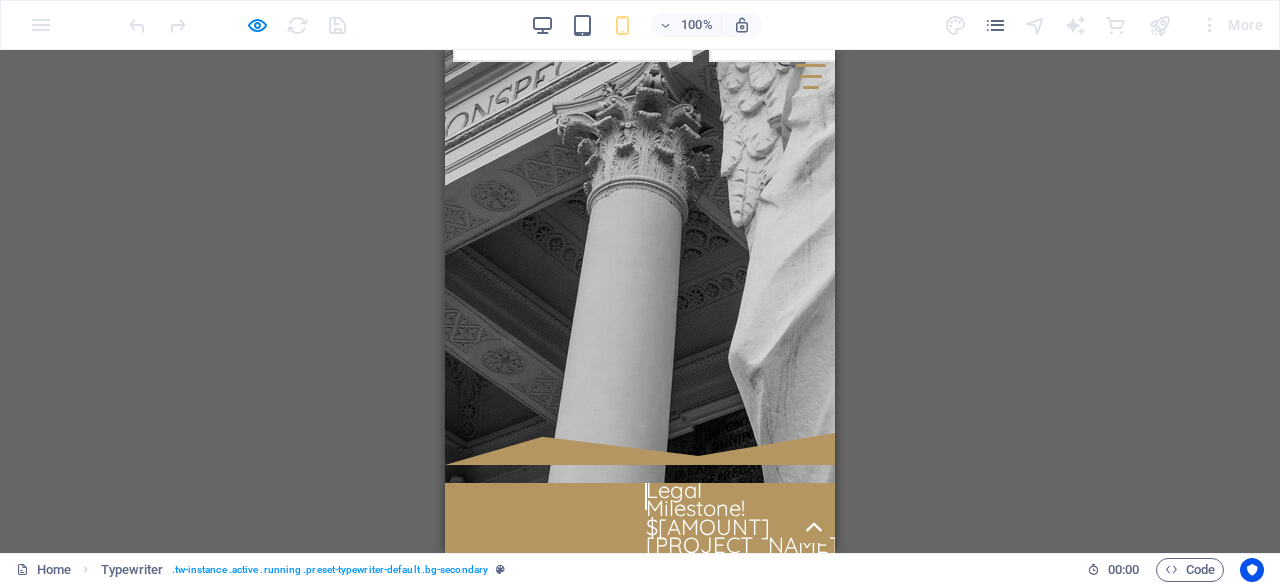 scroll, scrollTop: 487, scrollLeft: 0, axis: vertical 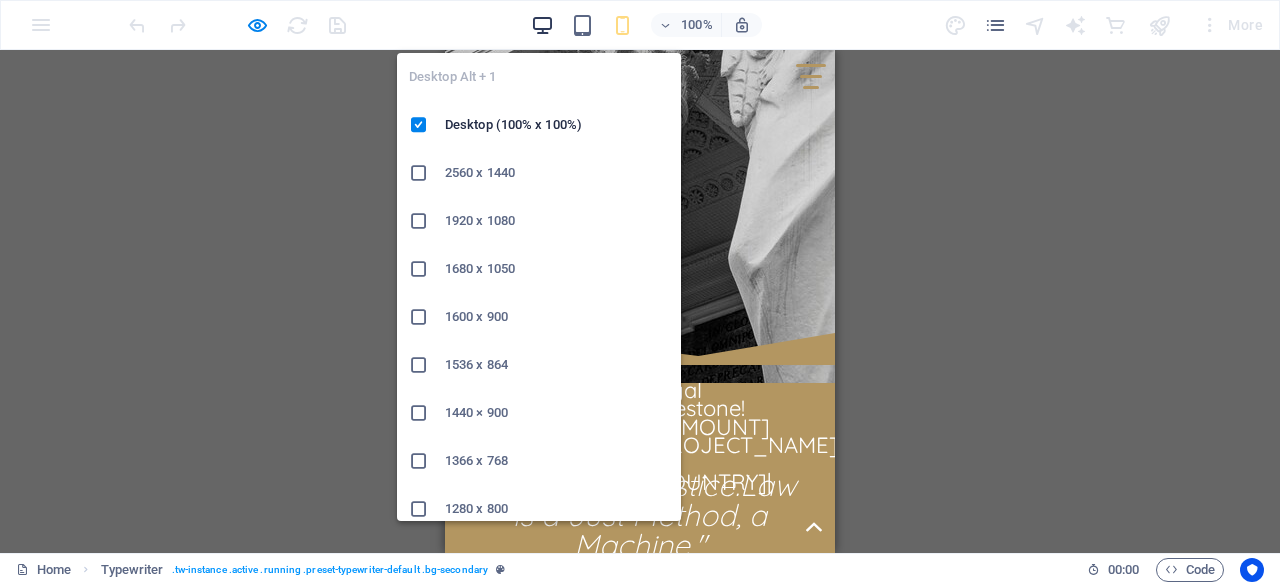 click at bounding box center [542, 25] 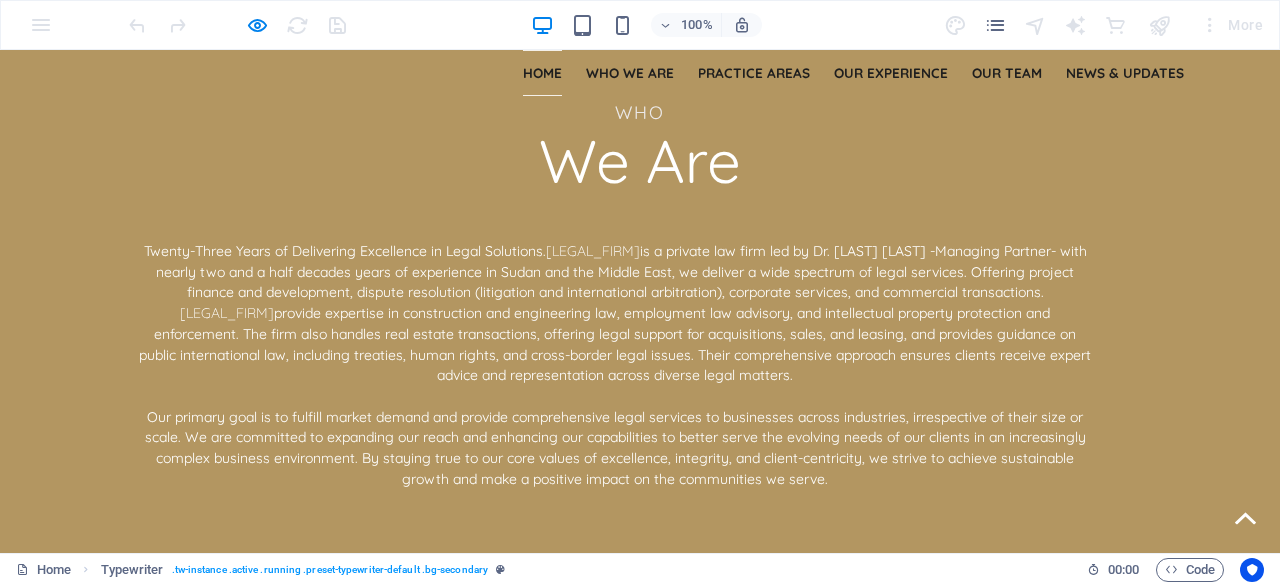scroll, scrollTop: 1644, scrollLeft: 0, axis: vertical 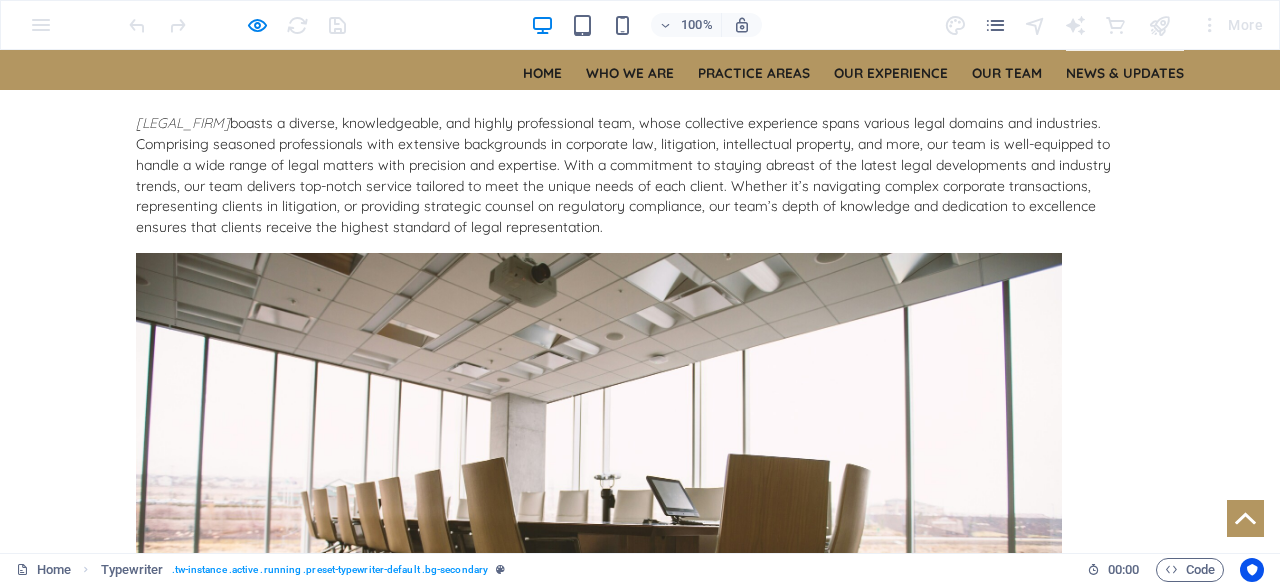 click 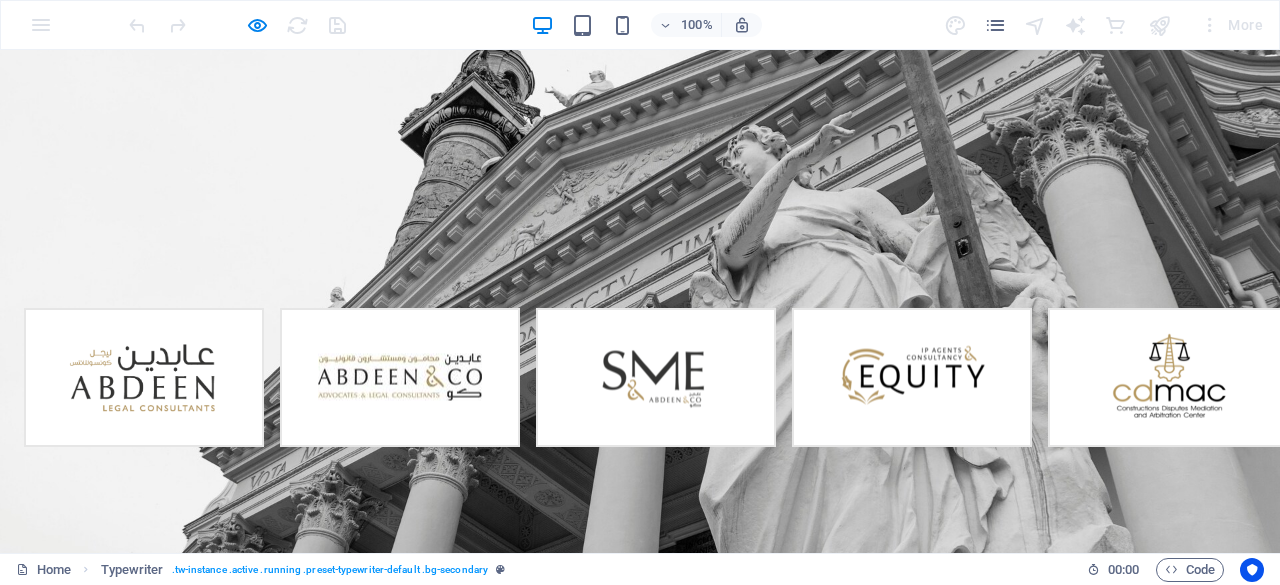 scroll, scrollTop: 0, scrollLeft: 0, axis: both 